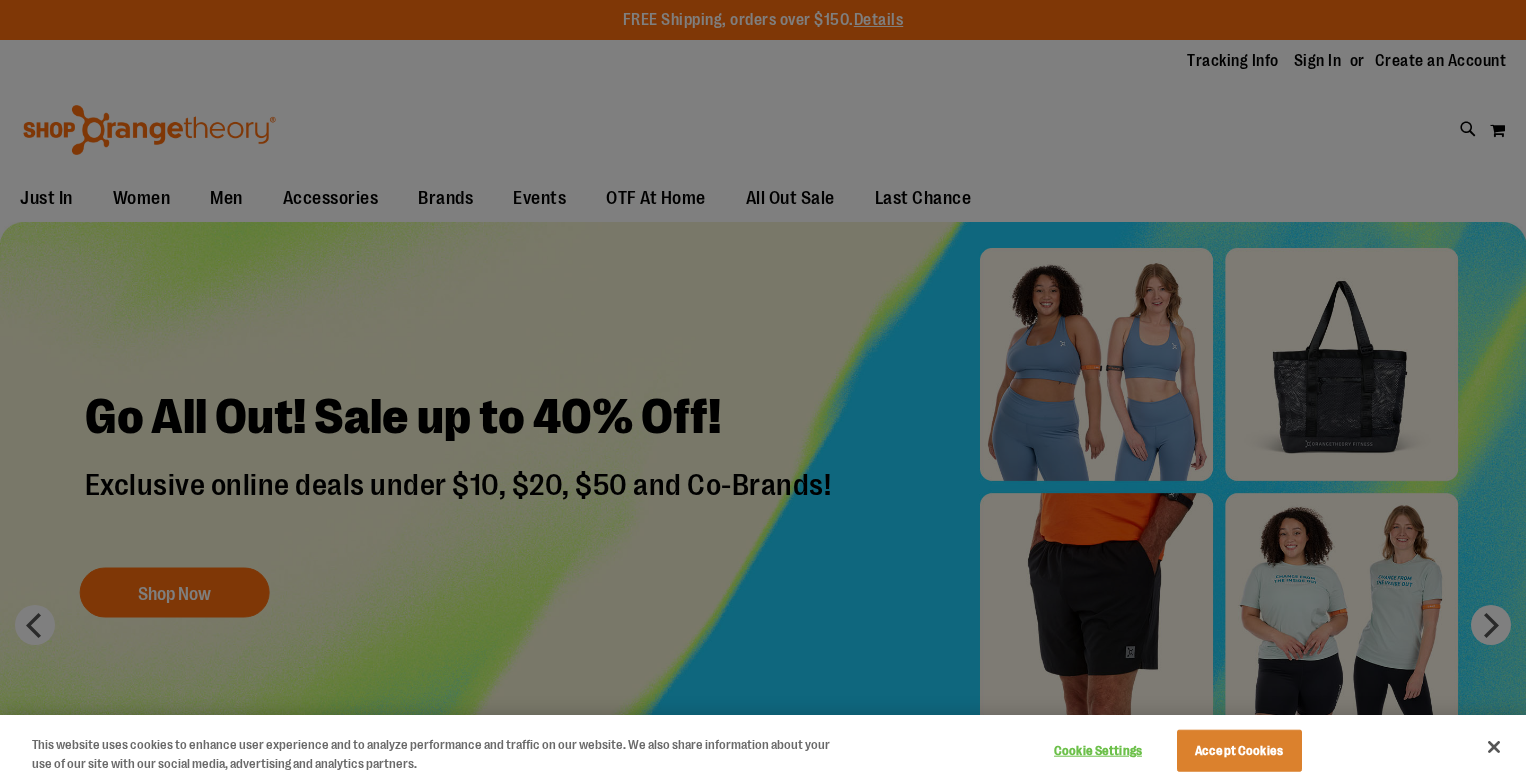 scroll, scrollTop: 0, scrollLeft: 0, axis: both 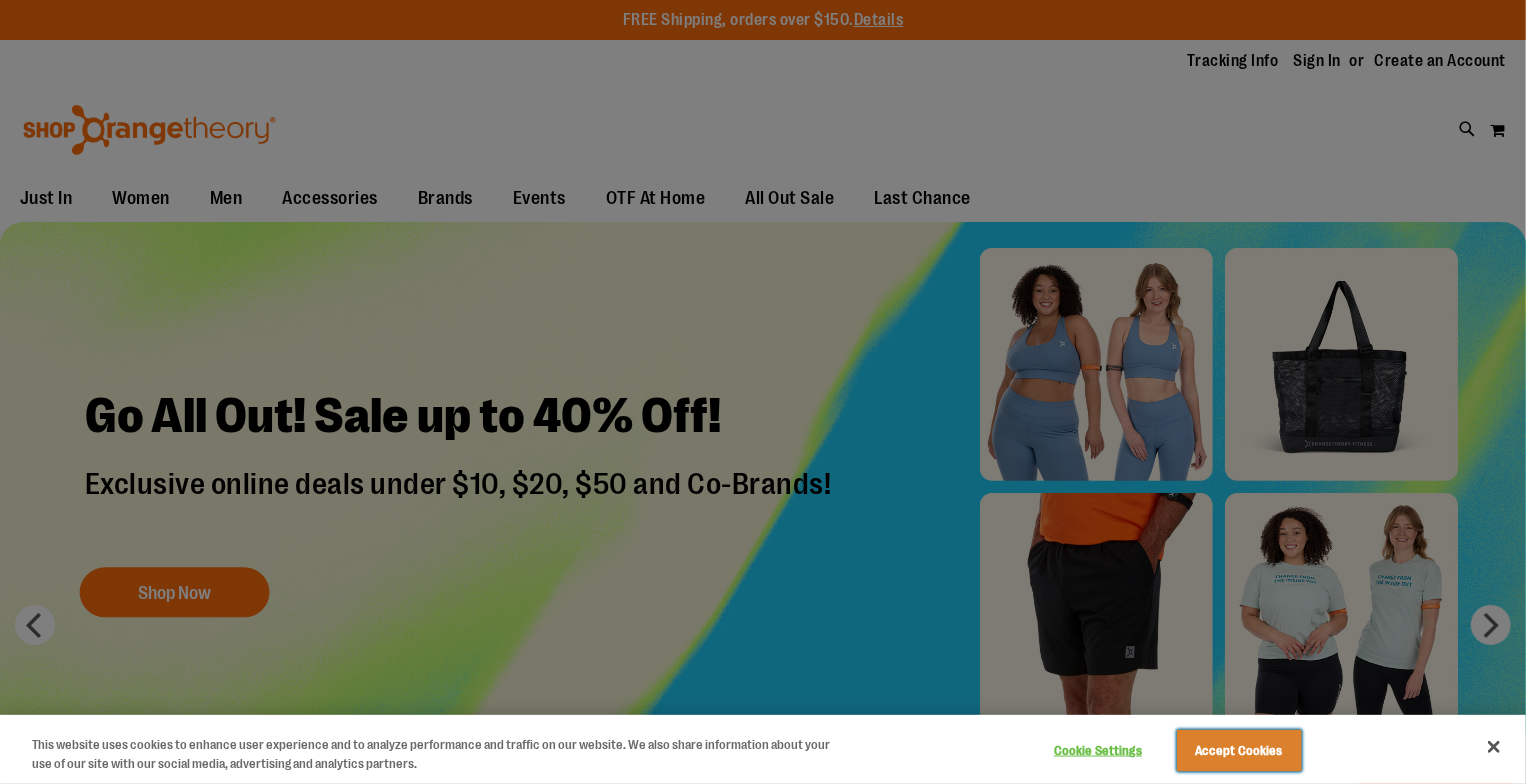 click on "Accept Cookies" at bounding box center [1239, 751] 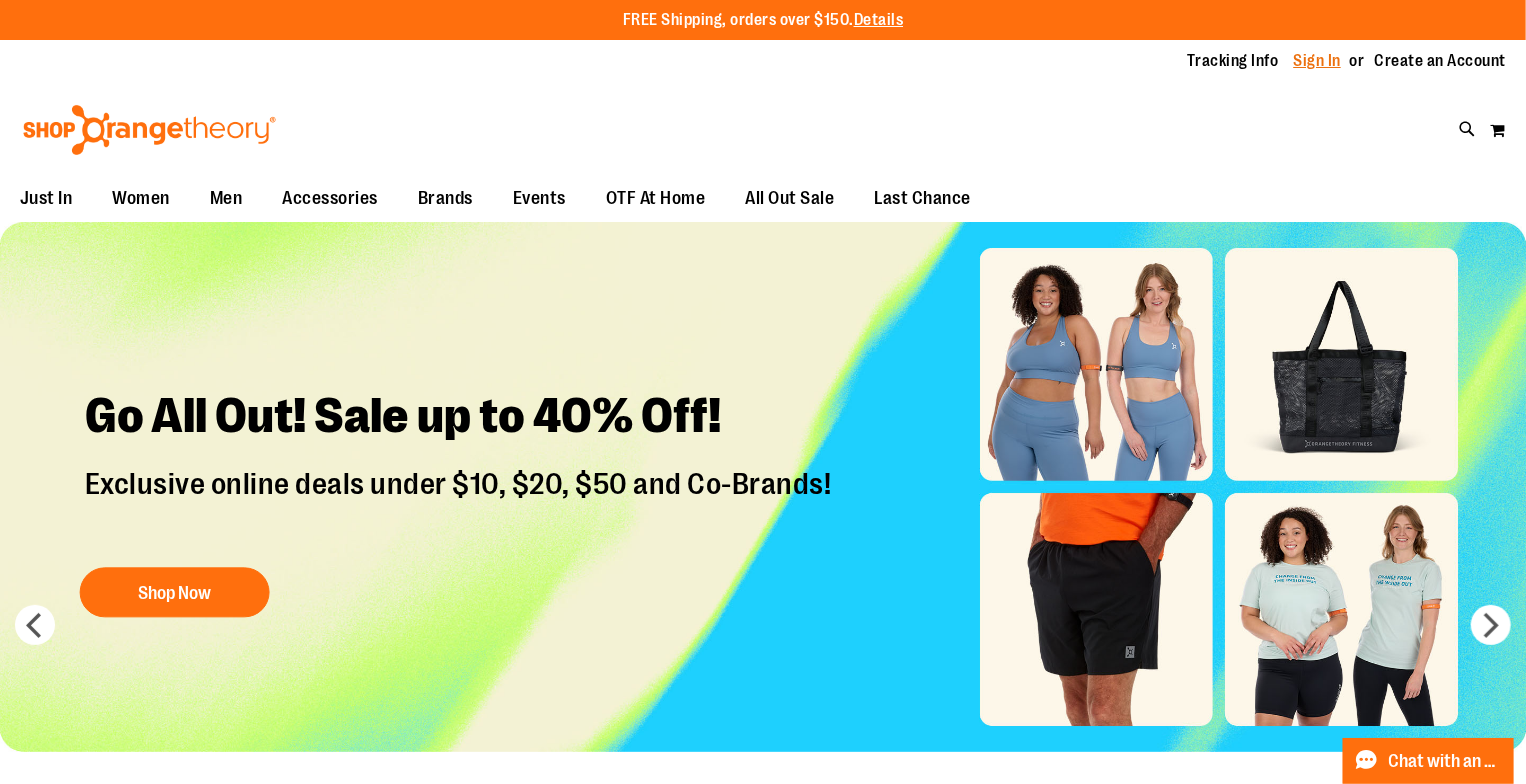 click on "Sign In" at bounding box center [1318, 61] 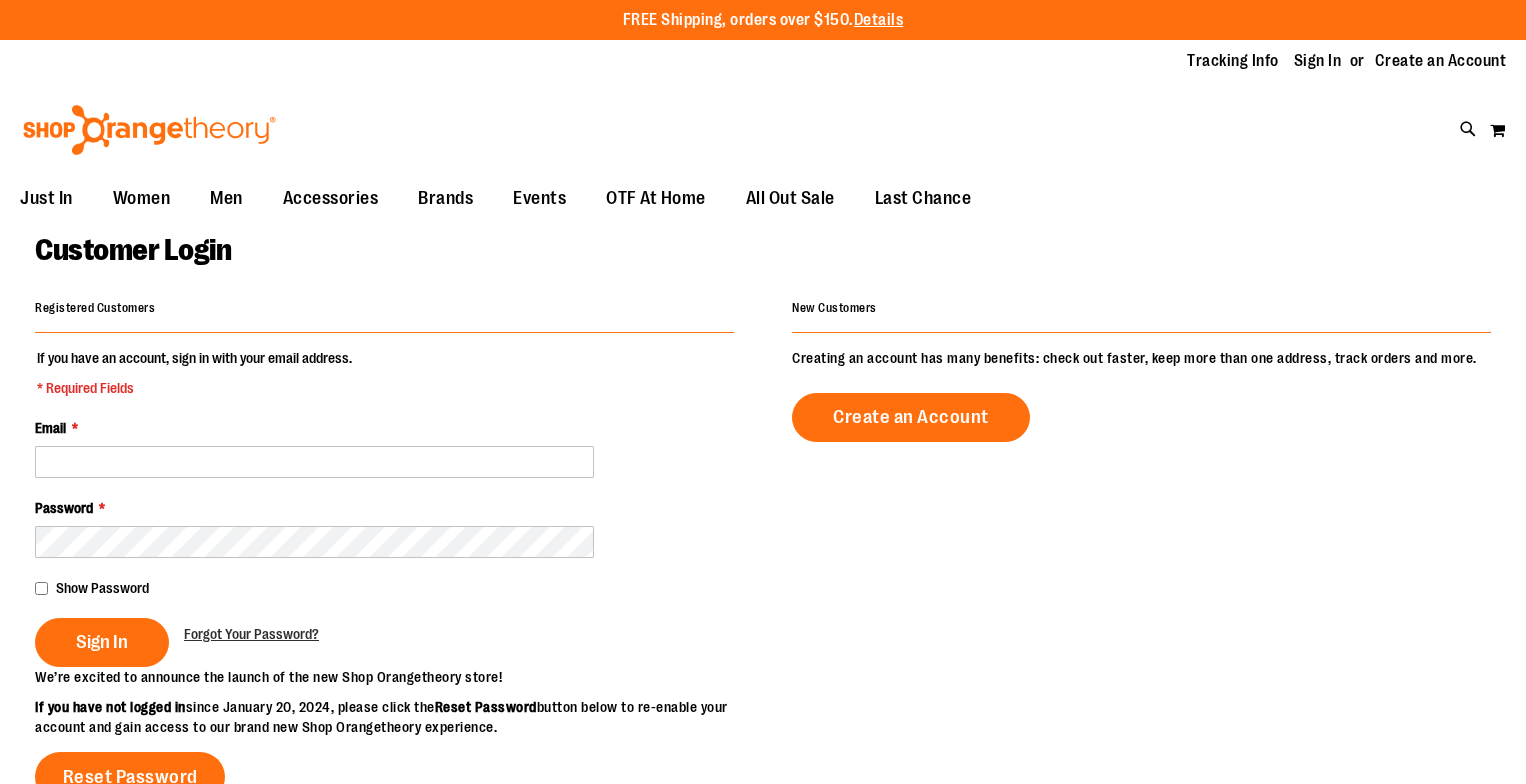 scroll, scrollTop: 0, scrollLeft: 0, axis: both 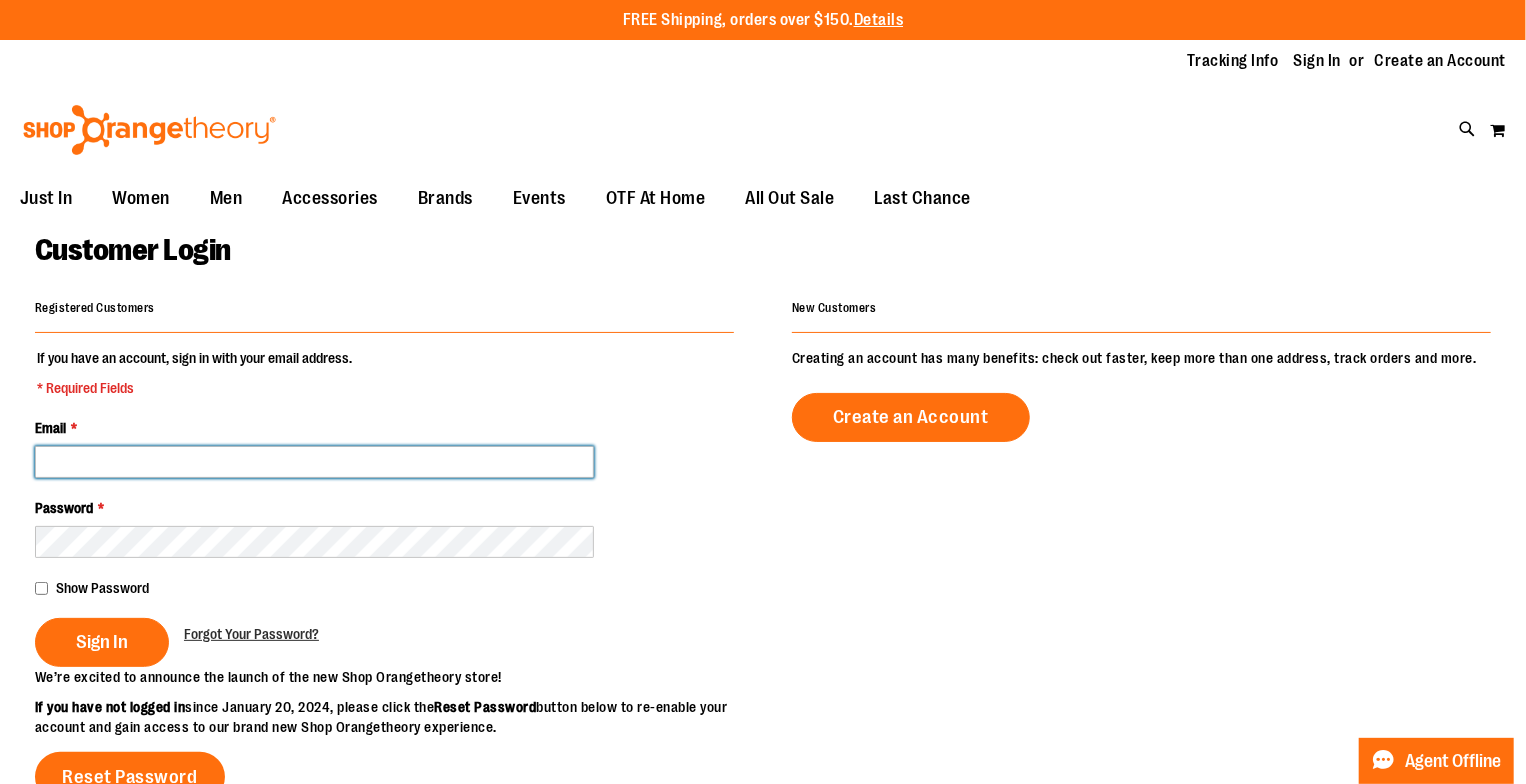 click on "Email *" at bounding box center (314, 462) 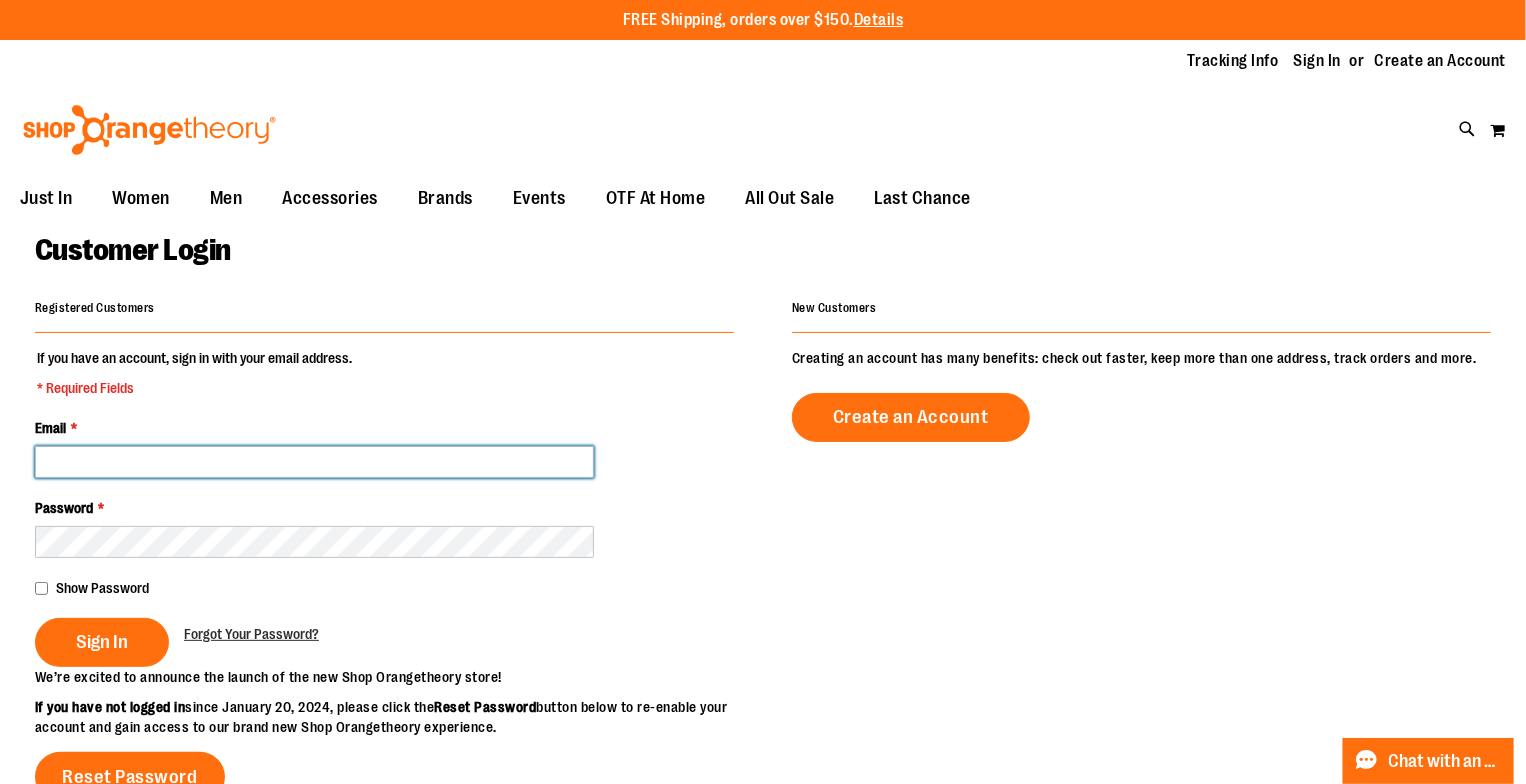 type on "**********" 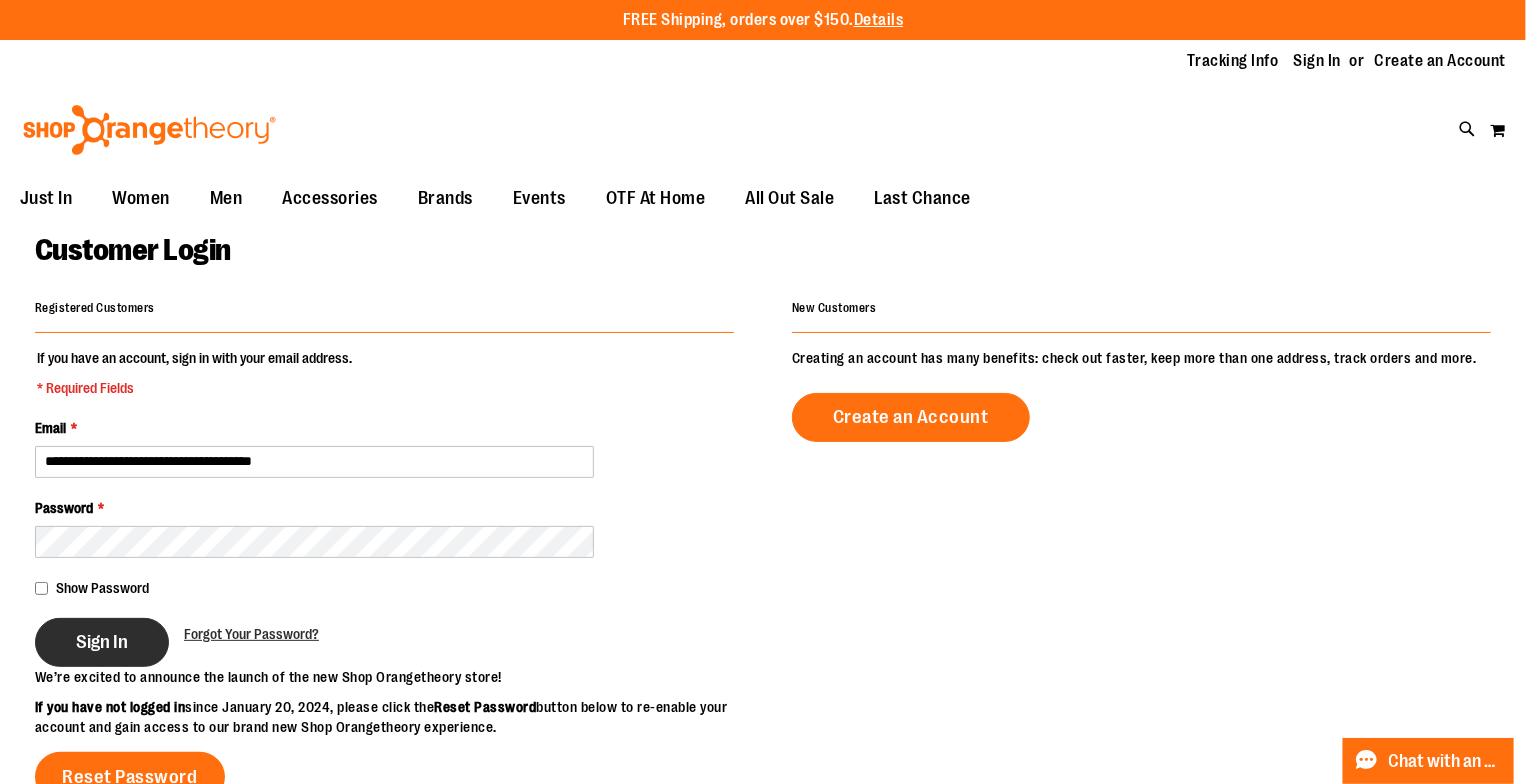 click on "Sign In" at bounding box center [102, 642] 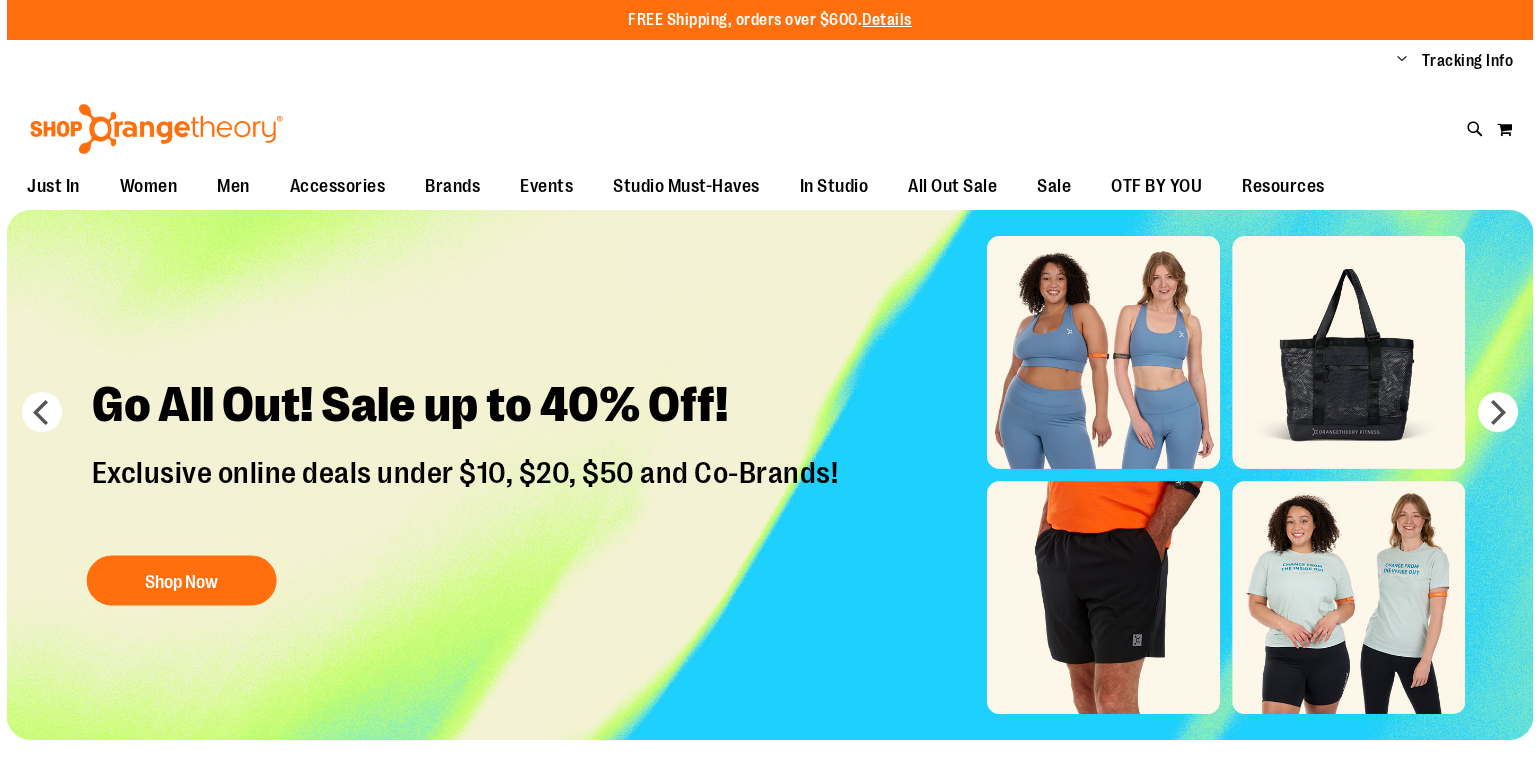 scroll, scrollTop: 0, scrollLeft: 0, axis: both 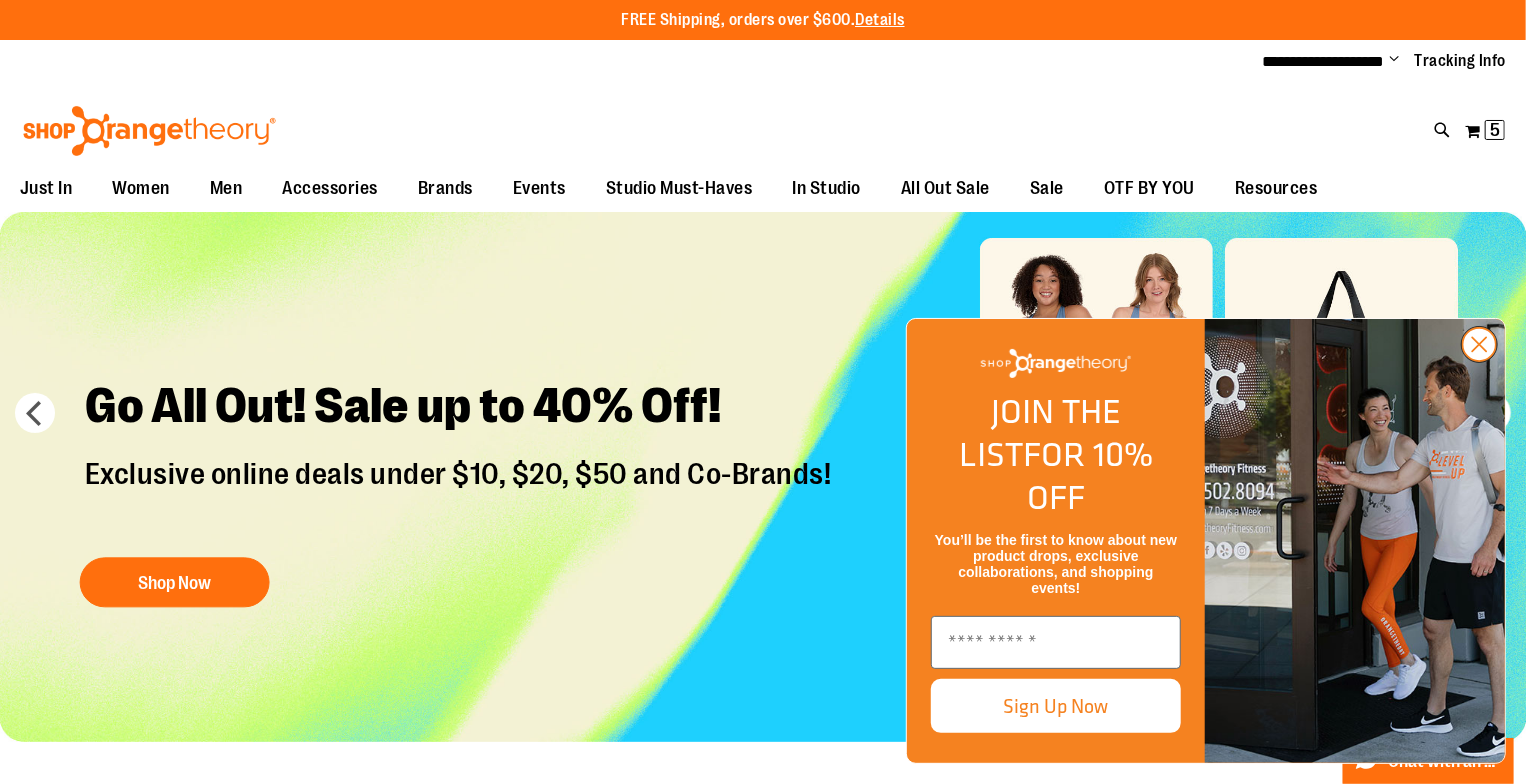 click 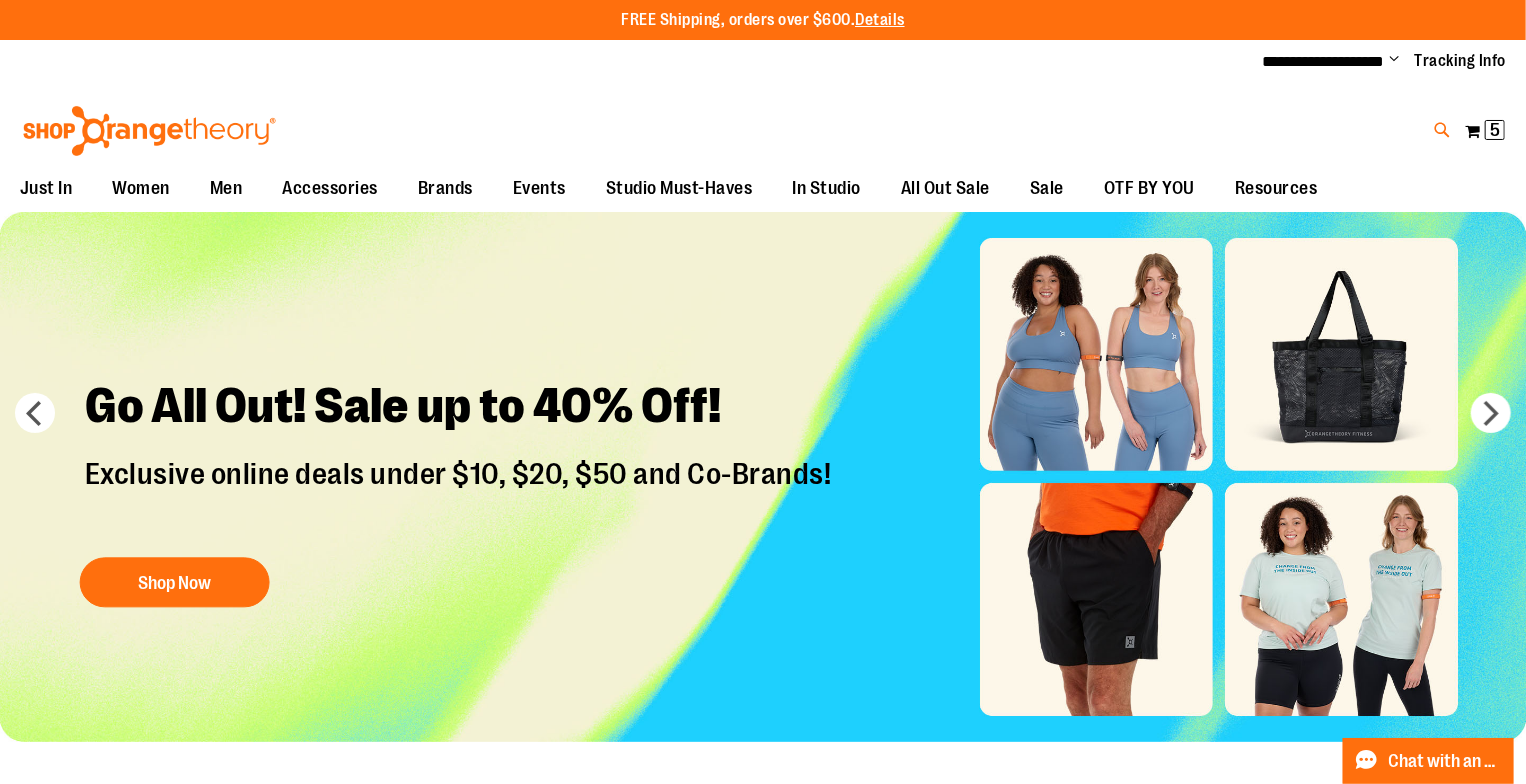 click at bounding box center [1443, 130] 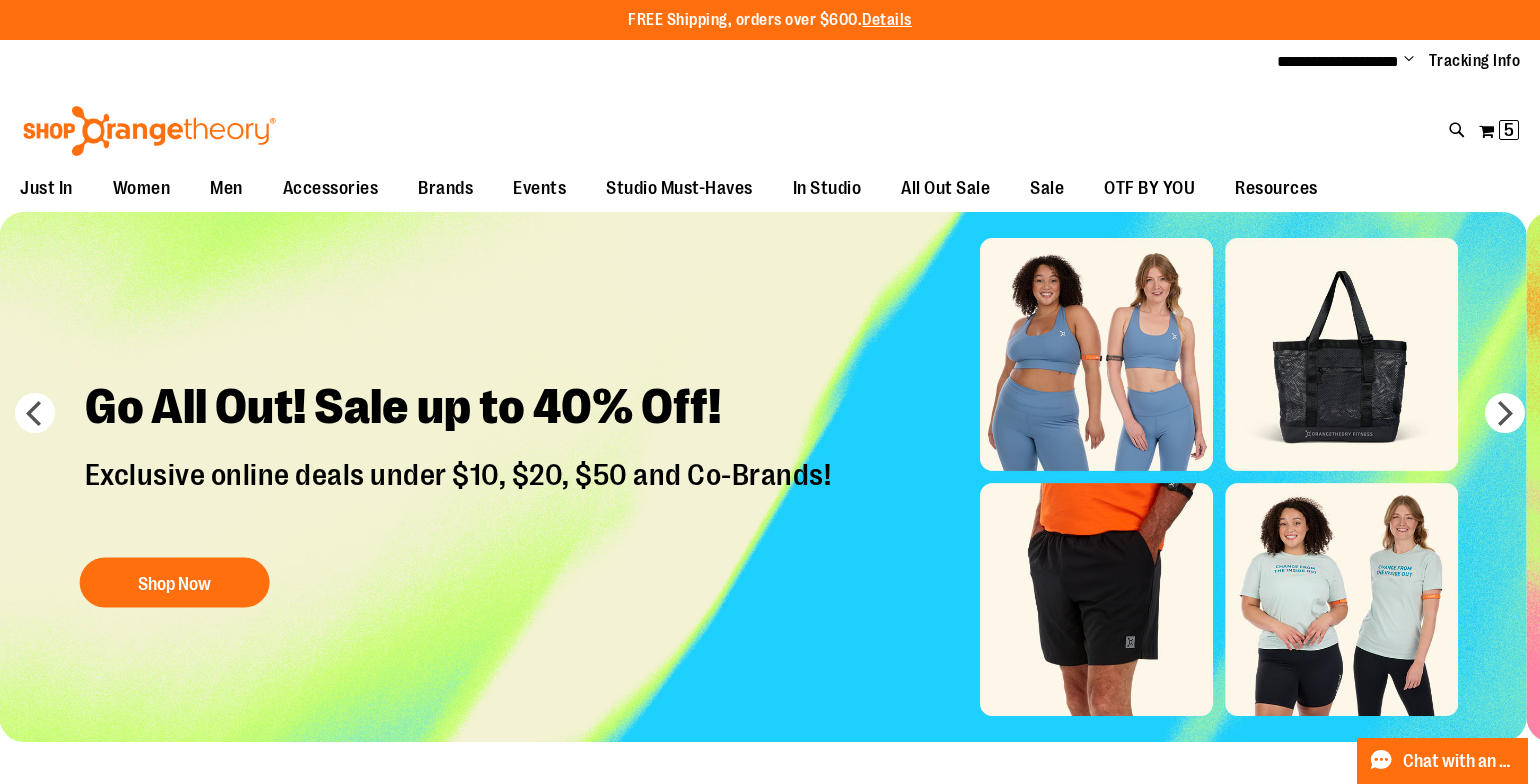 click on "Search" at bounding box center [769, 113] 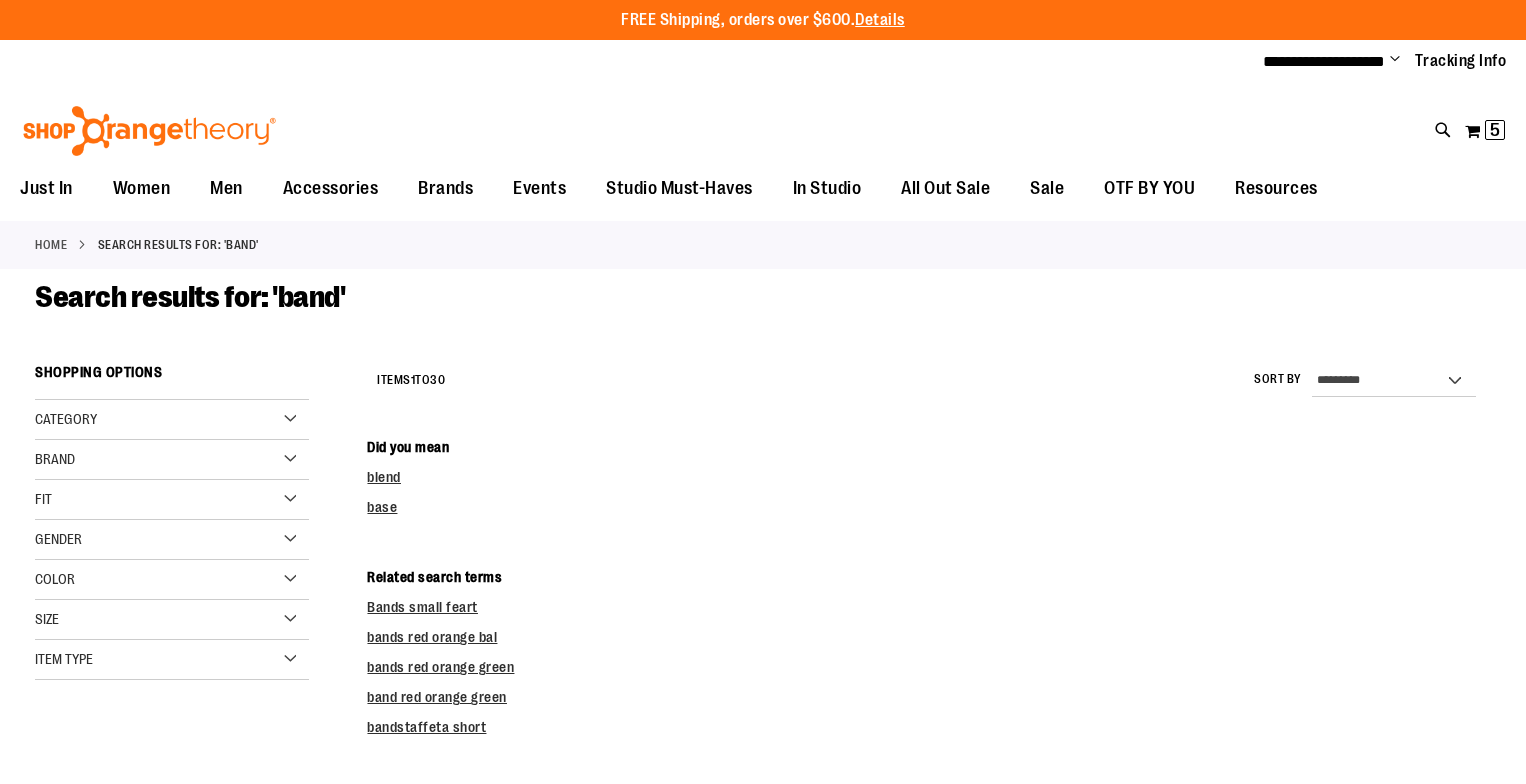 scroll, scrollTop: 0, scrollLeft: 0, axis: both 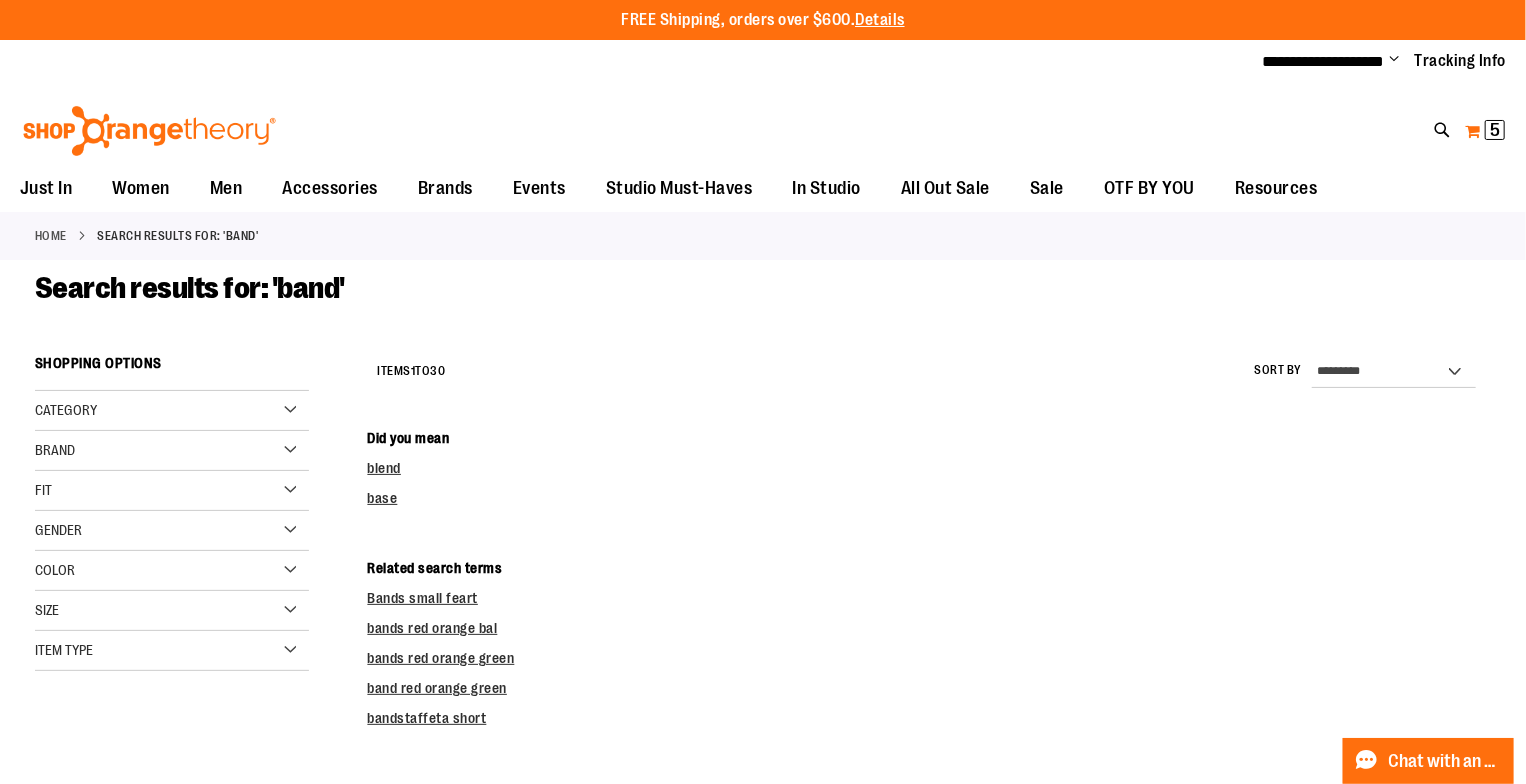 click on "5" at bounding box center [1495, 130] 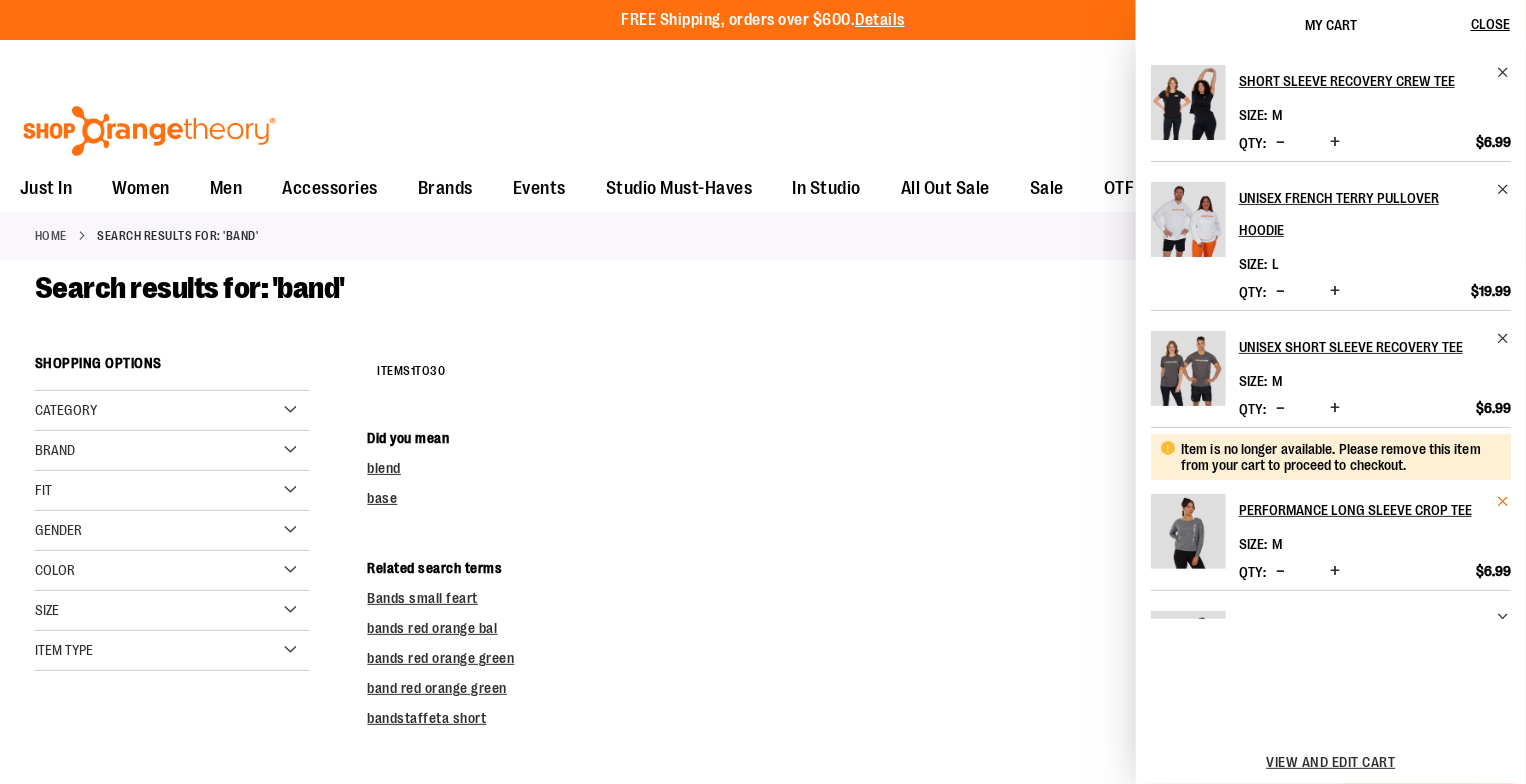 click at bounding box center (1503, 501) 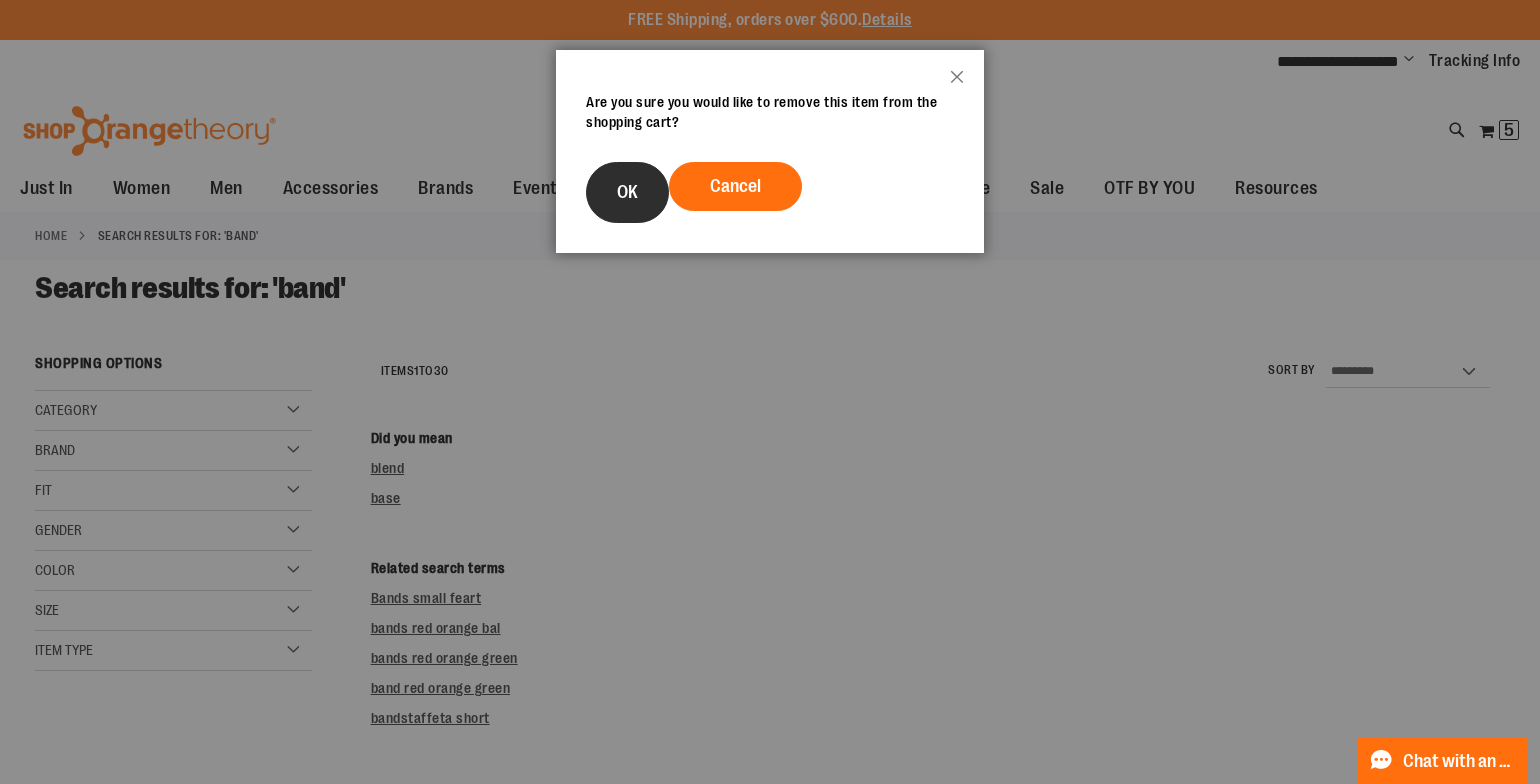 click on "OK" at bounding box center [627, 192] 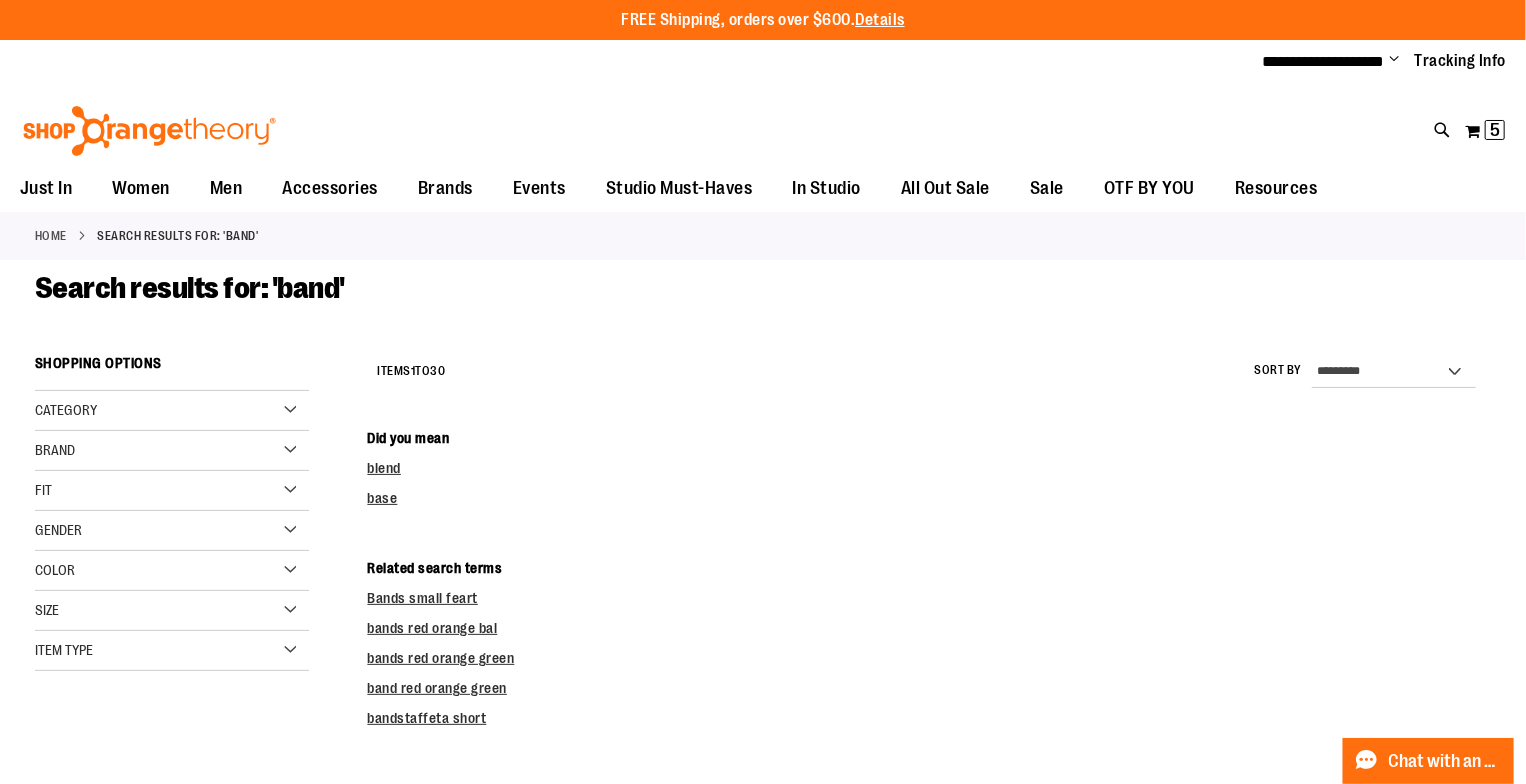 click on "base" at bounding box center [929, 498] 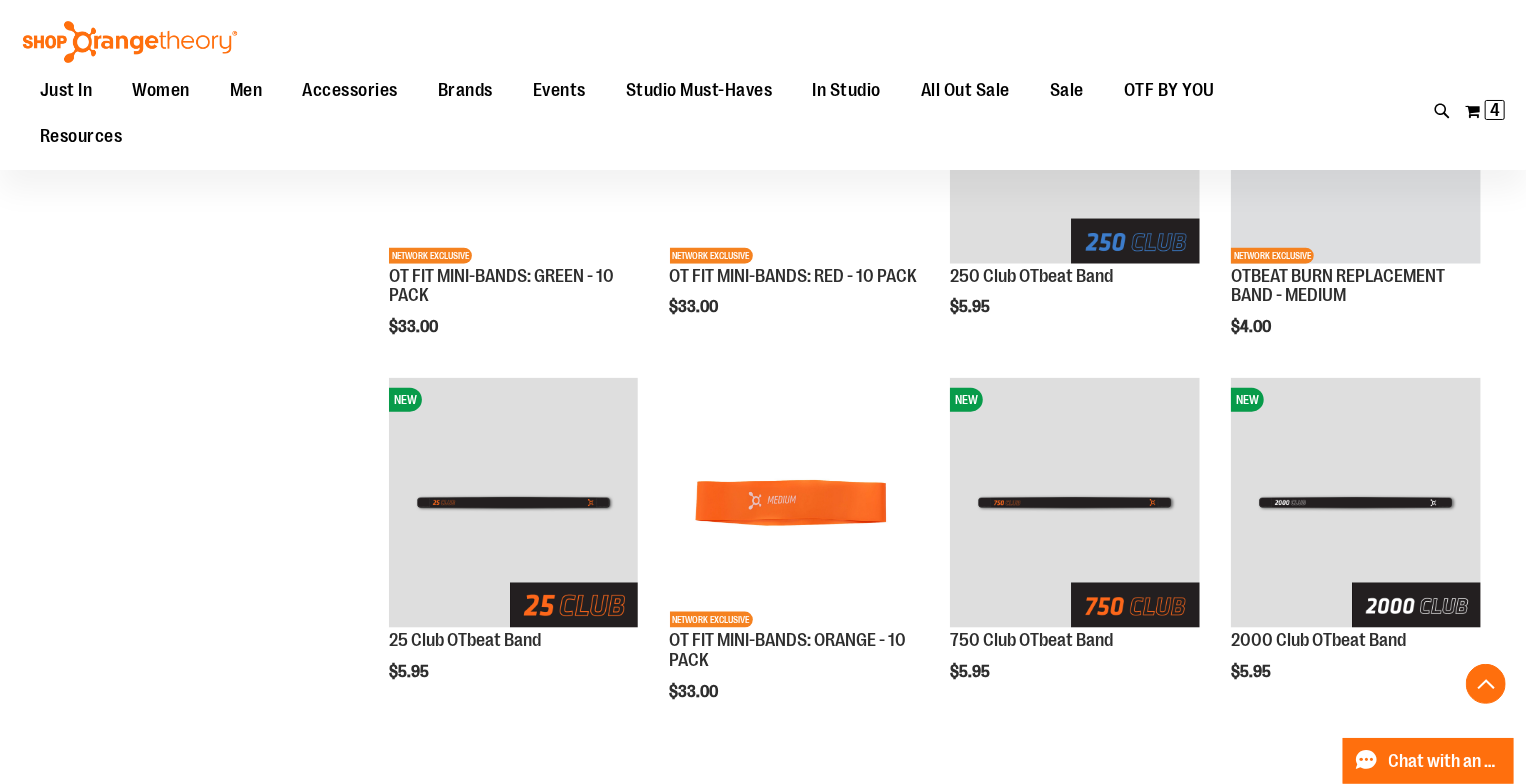 scroll, scrollTop: 1126, scrollLeft: 0, axis: vertical 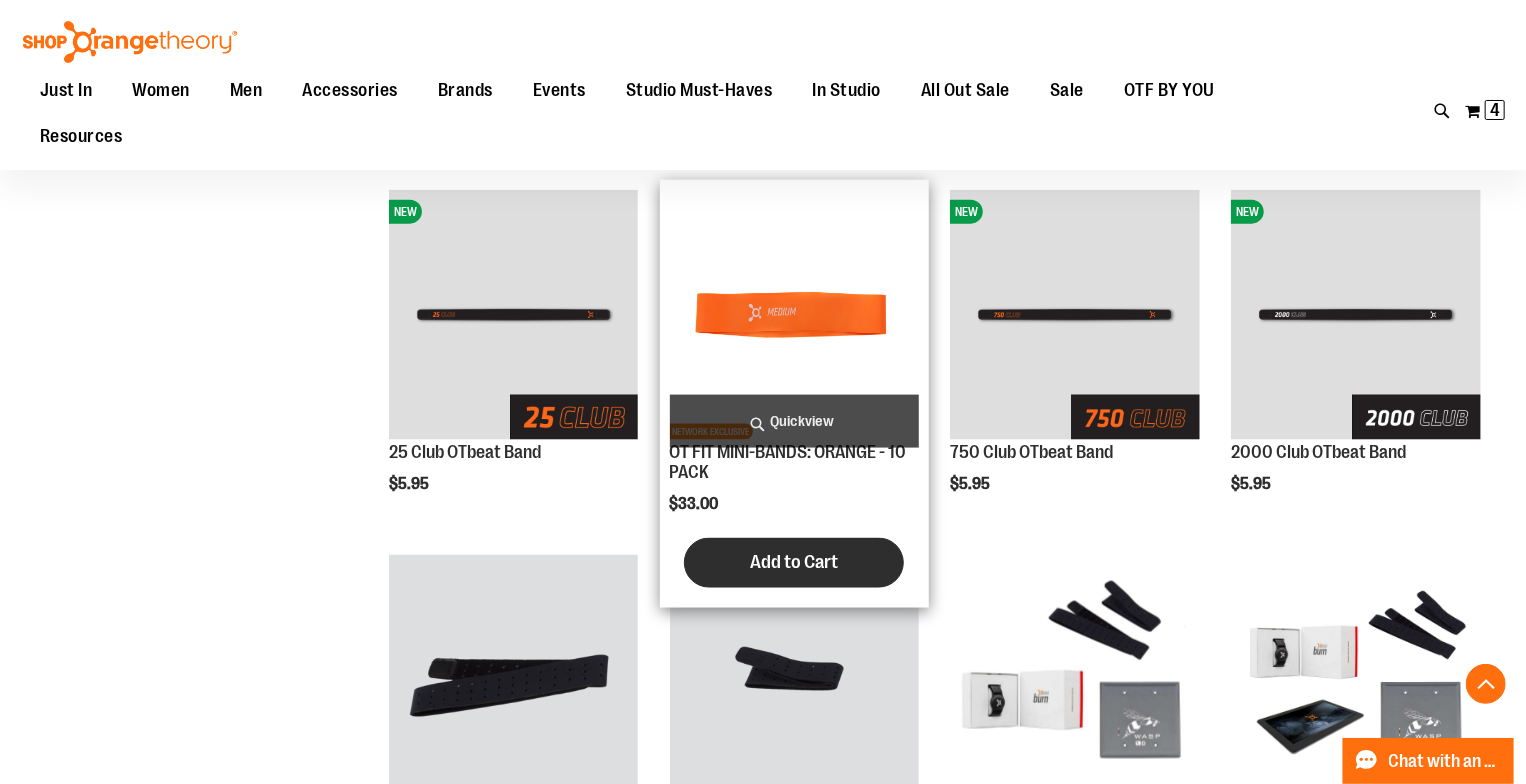 click on "Add to Cart" at bounding box center (794, 562) 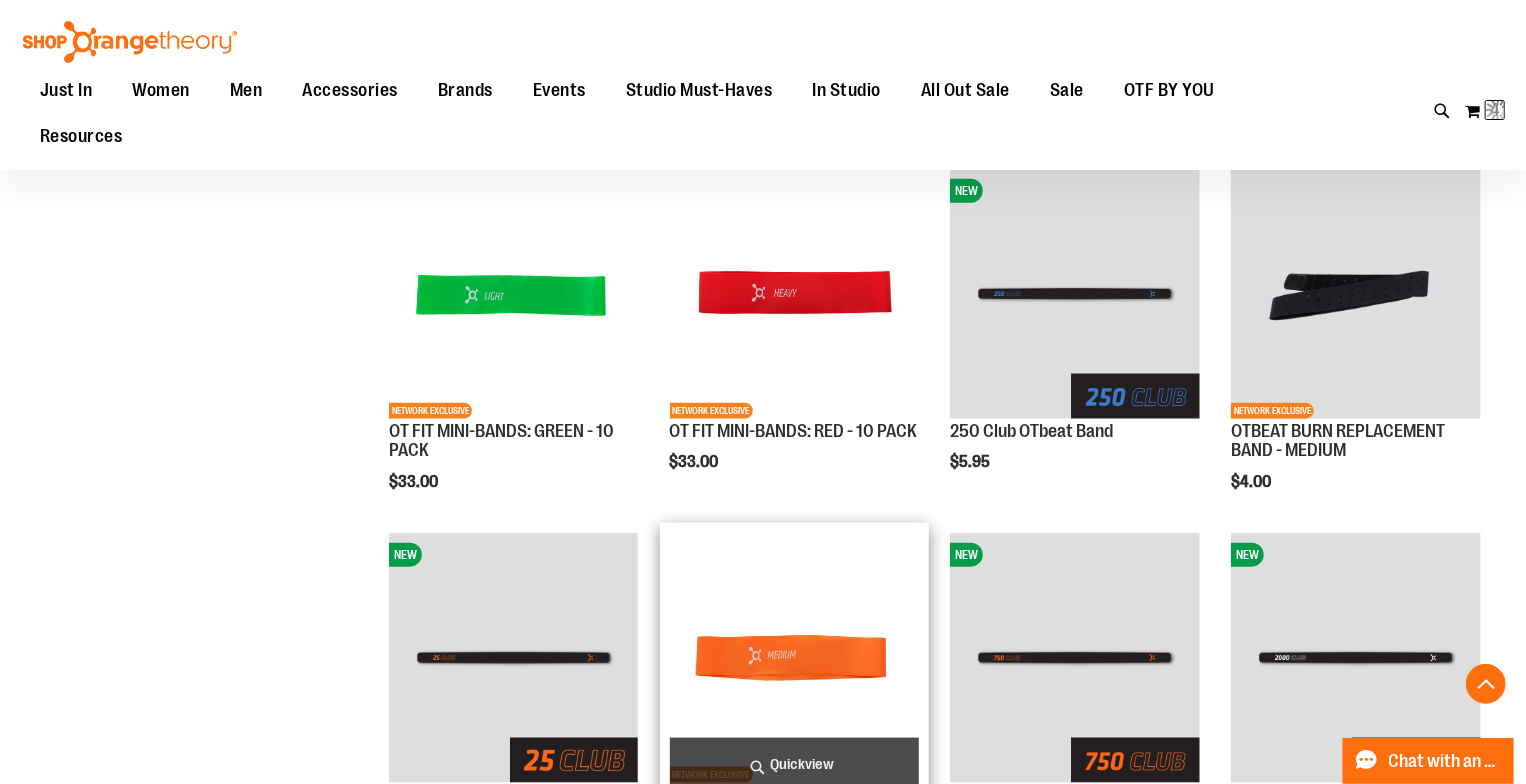 scroll, scrollTop: 976, scrollLeft: 0, axis: vertical 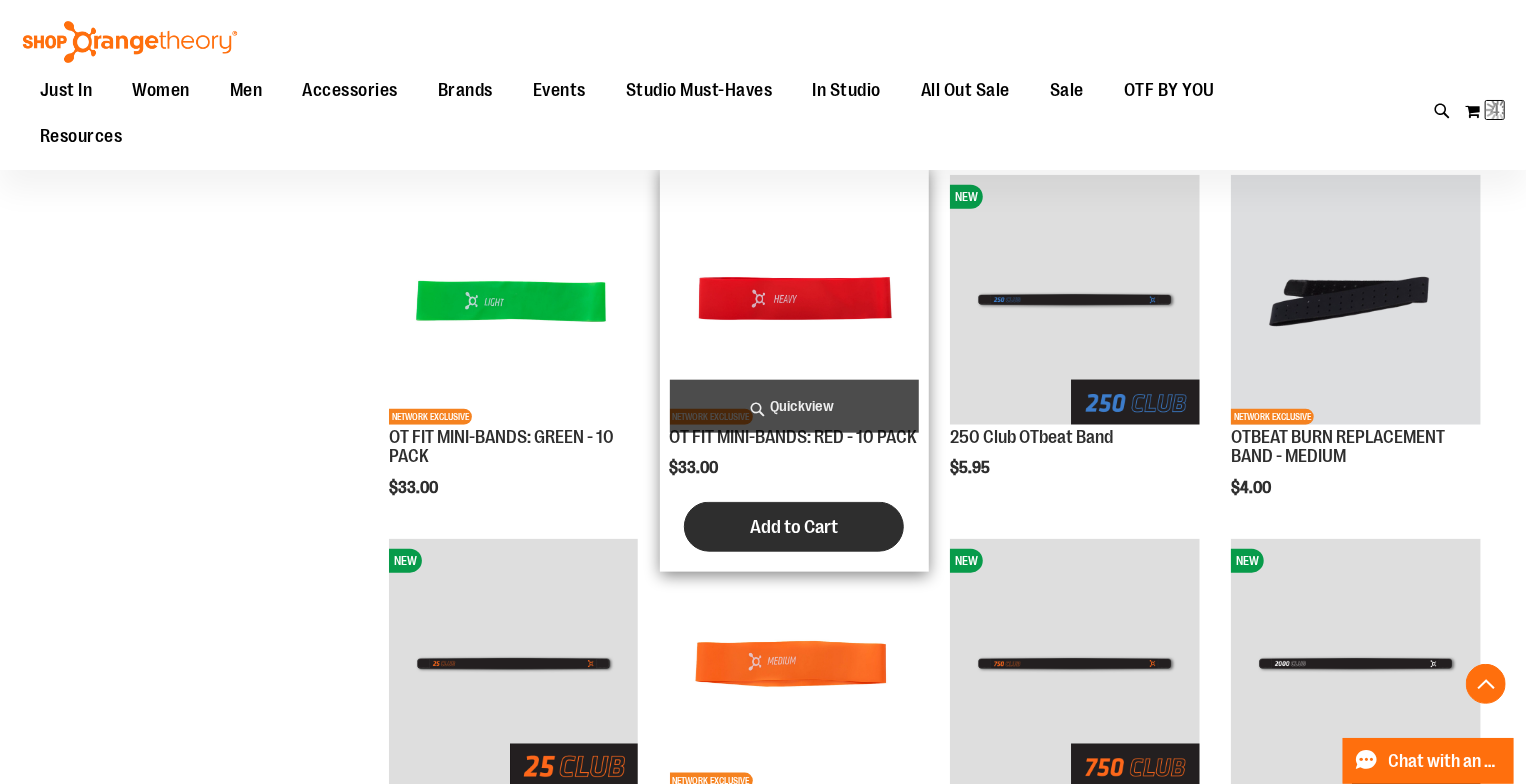 click on "Add to Cart" at bounding box center [794, 527] 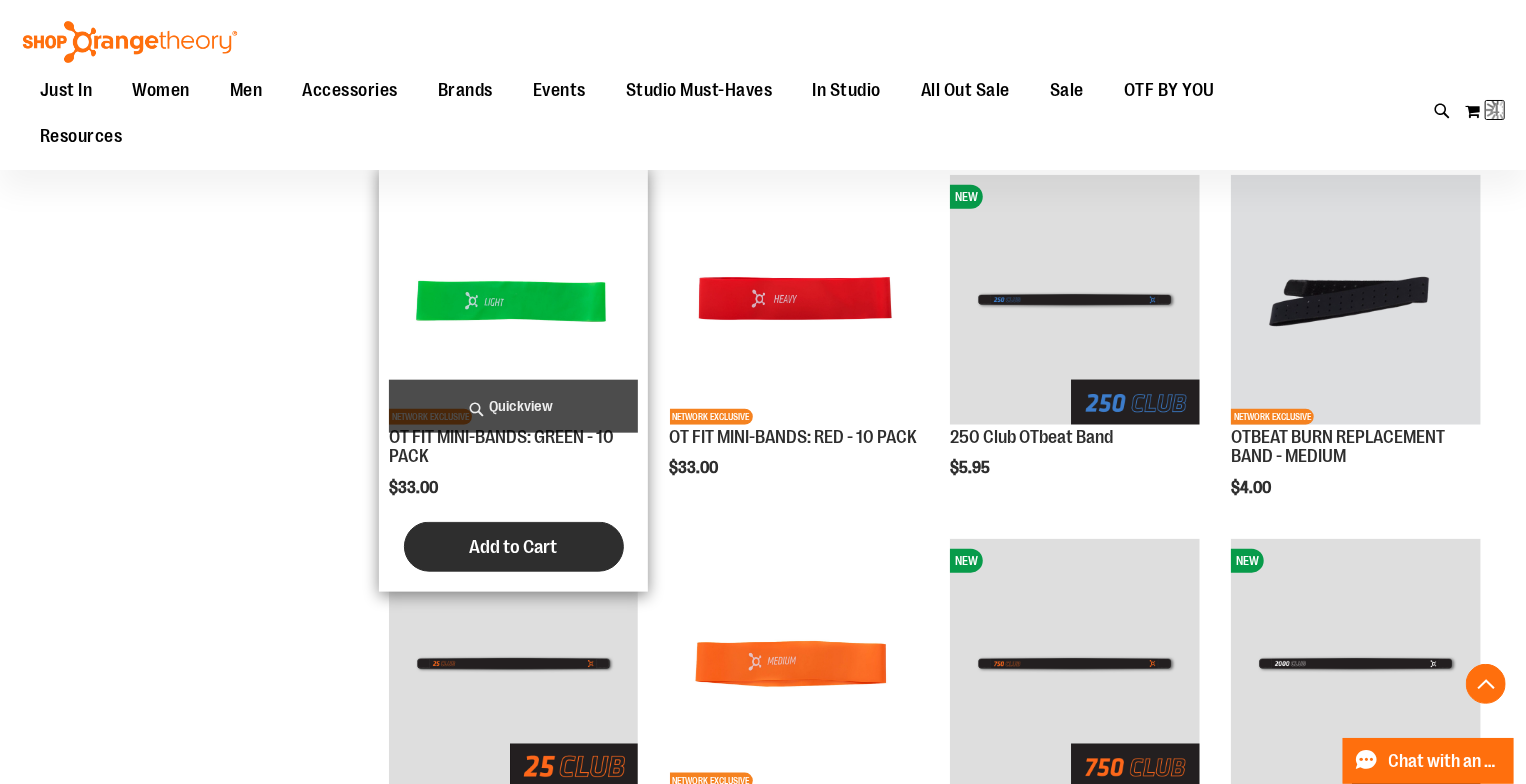 click on "Add to Cart" at bounding box center [514, 547] 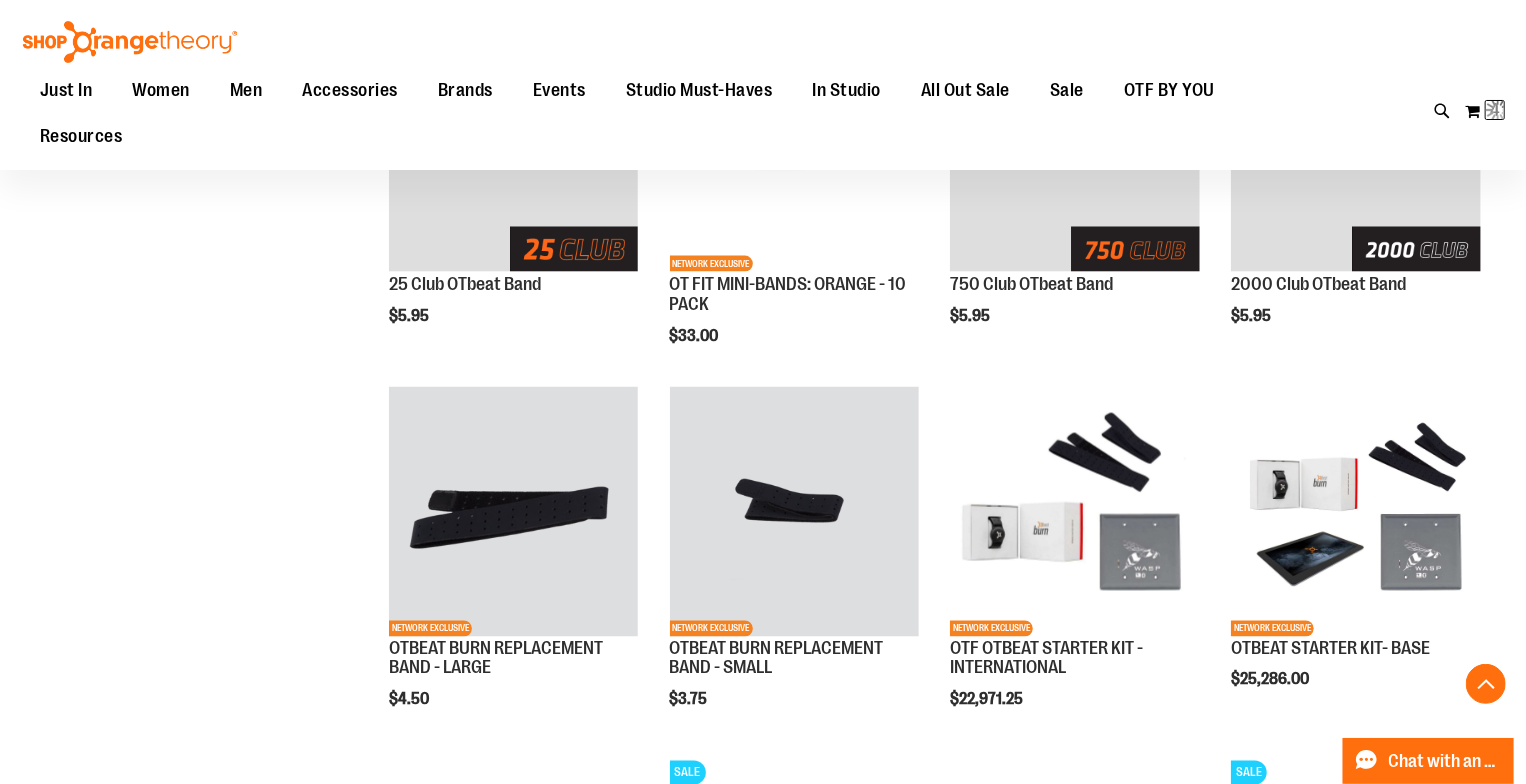 scroll, scrollTop: 1875, scrollLeft: 0, axis: vertical 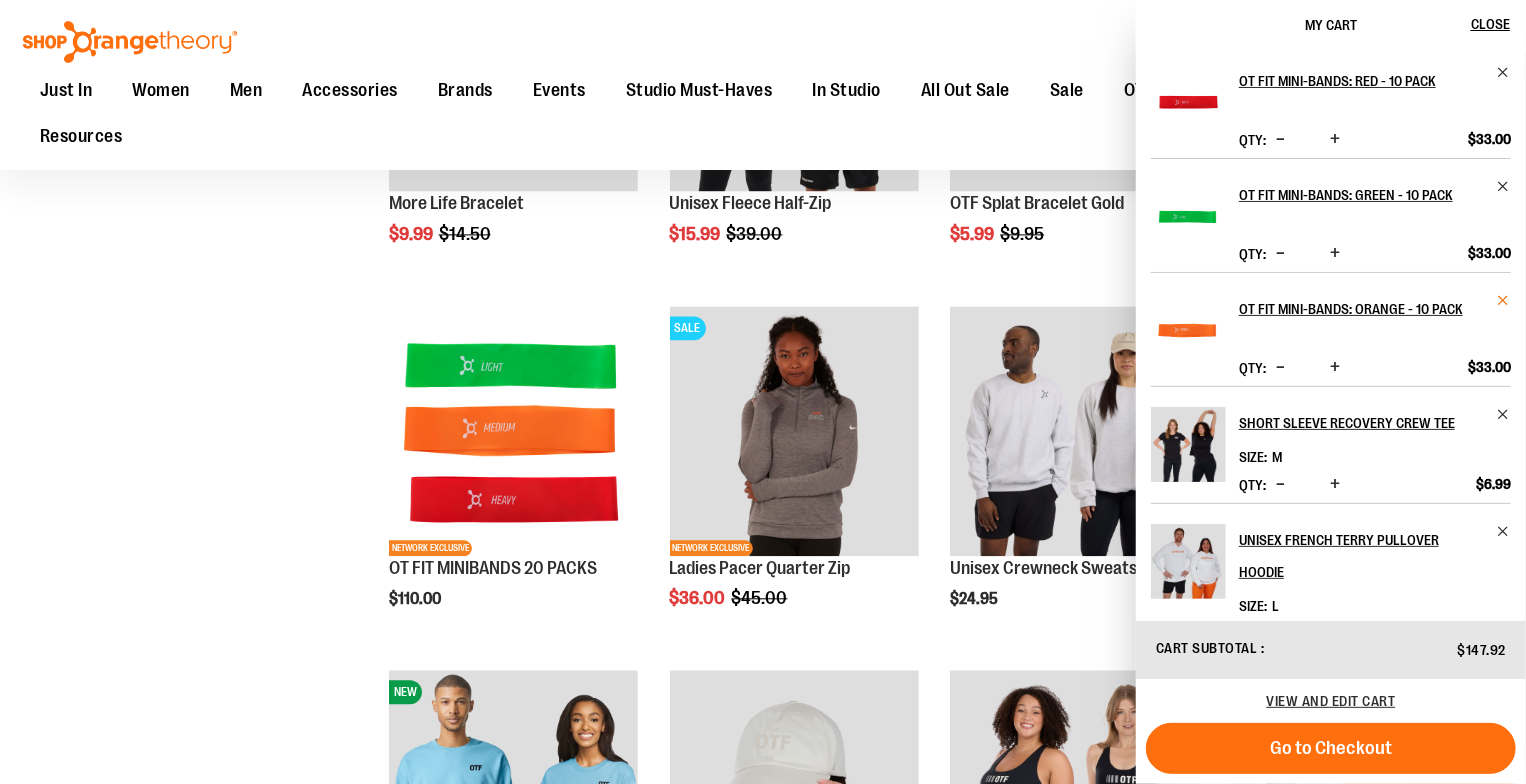 click at bounding box center (1503, 300) 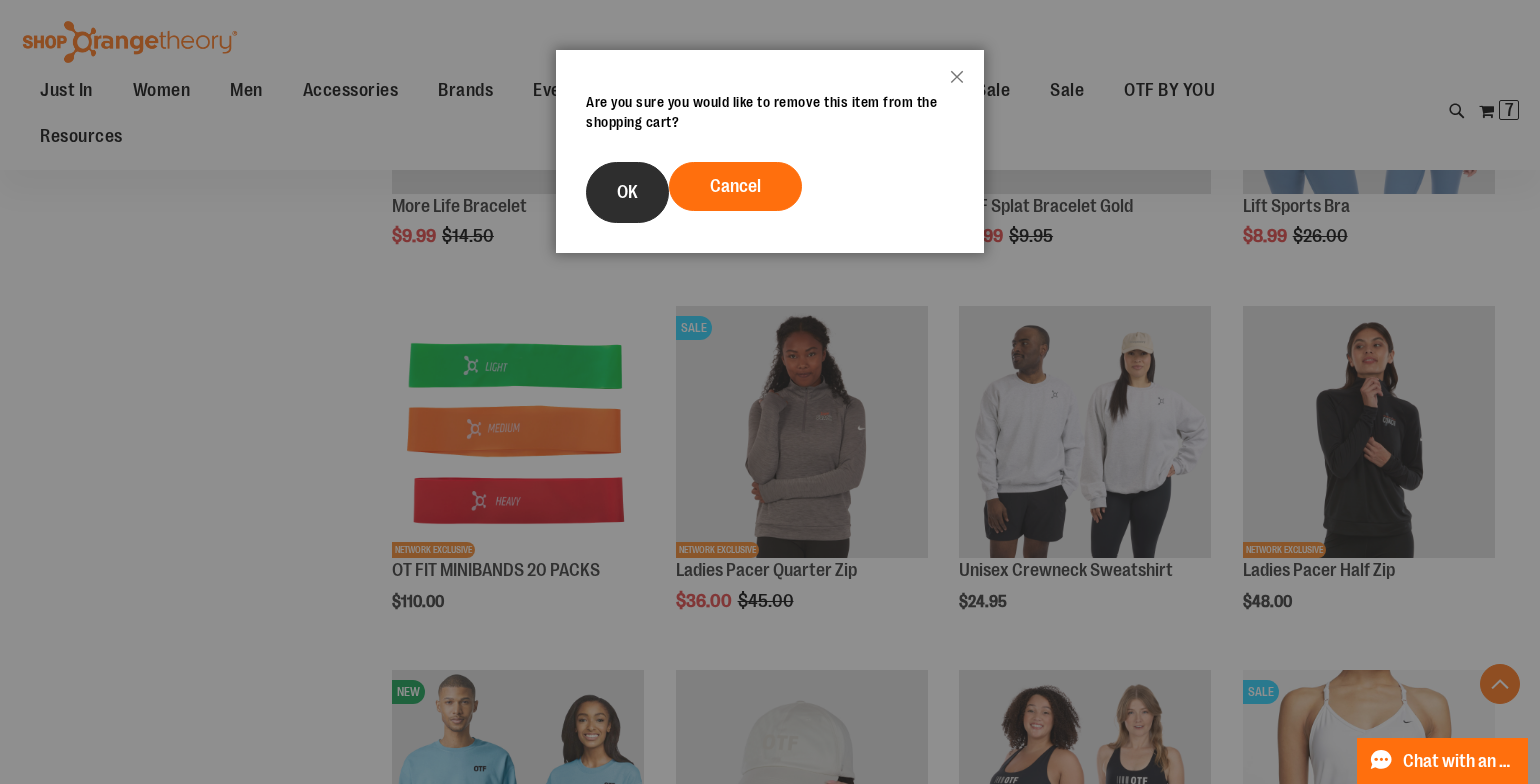 click on "OK" at bounding box center [627, 192] 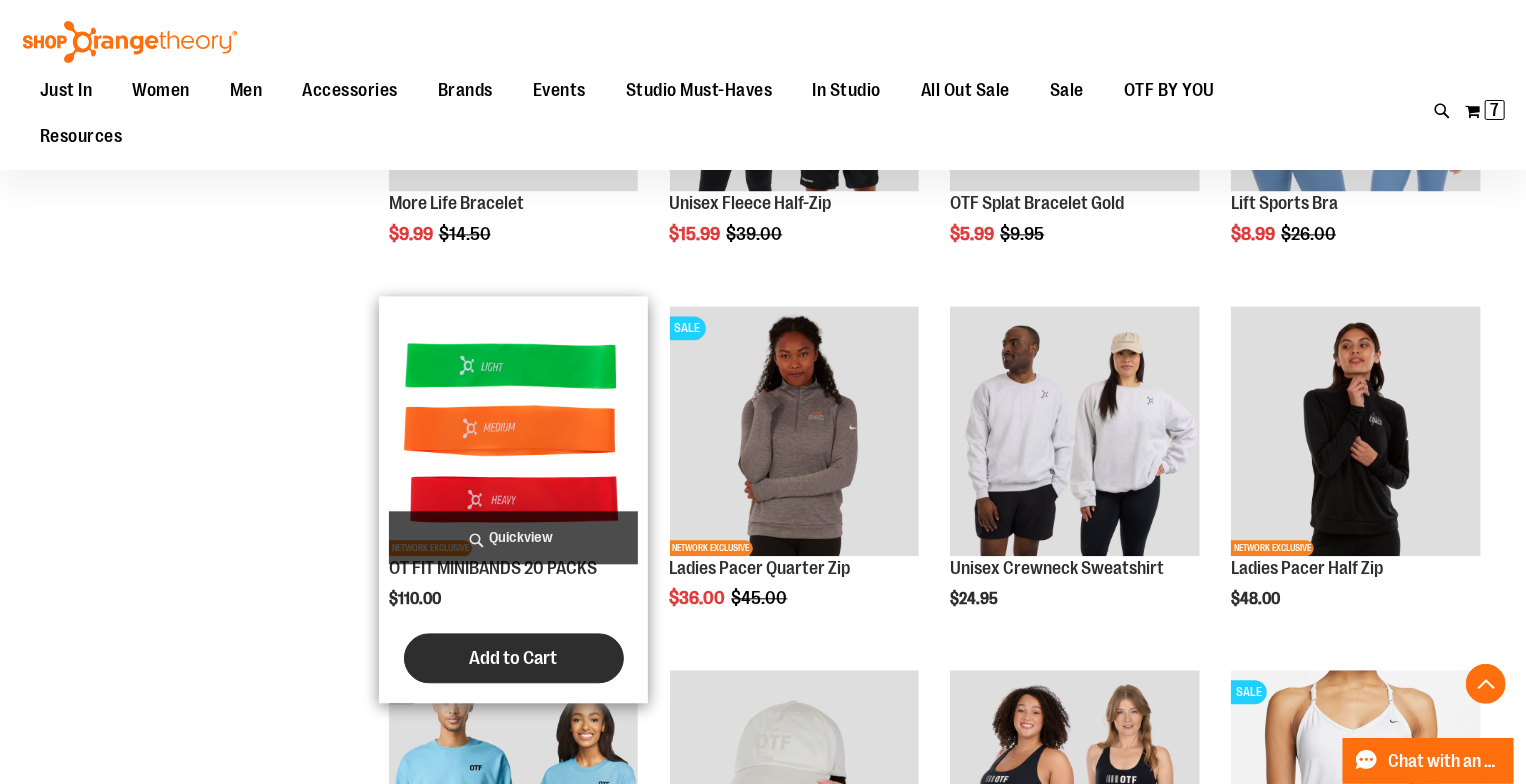 click on "Add to Cart" at bounding box center (514, 658) 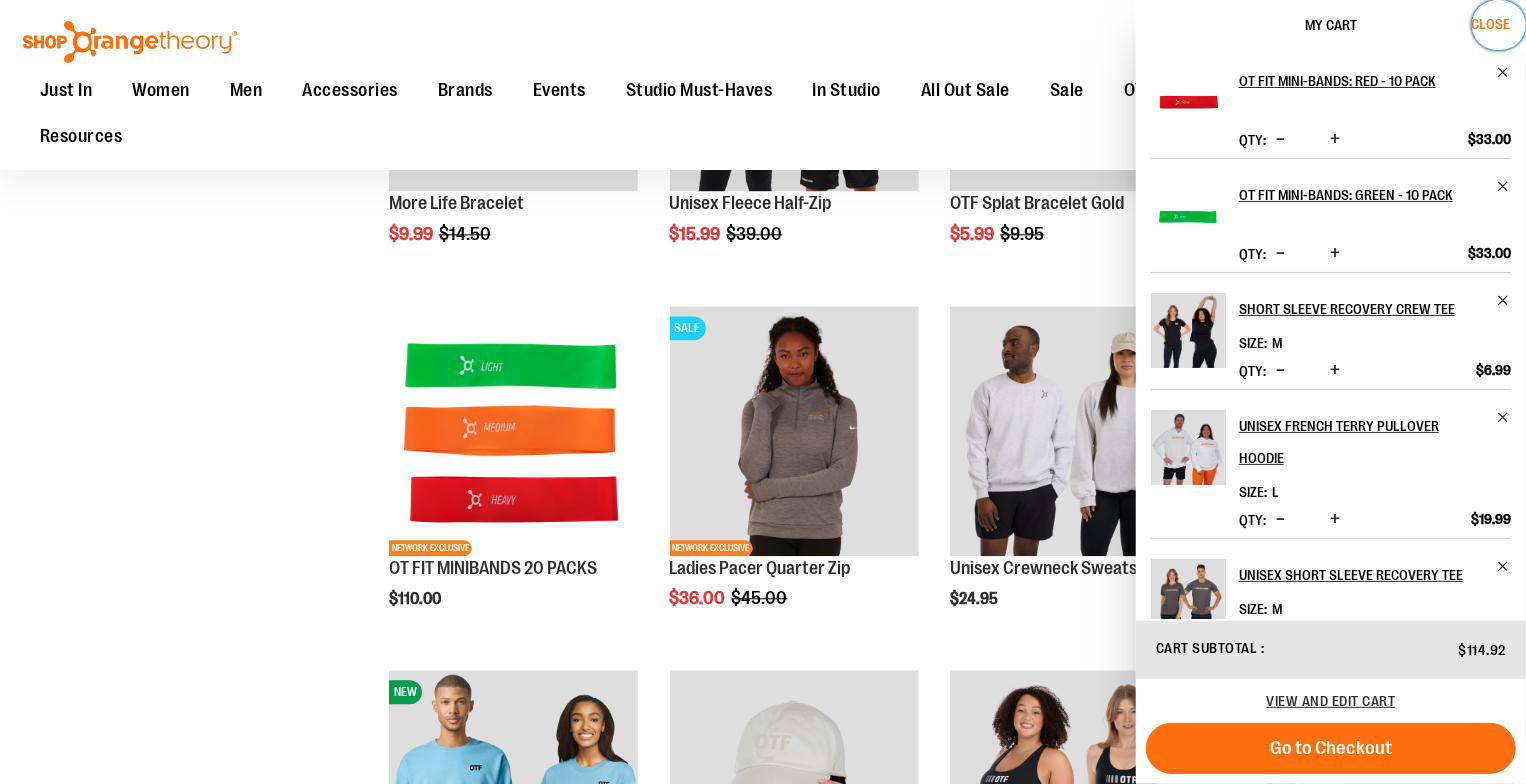 click on "Close" at bounding box center [1490, 24] 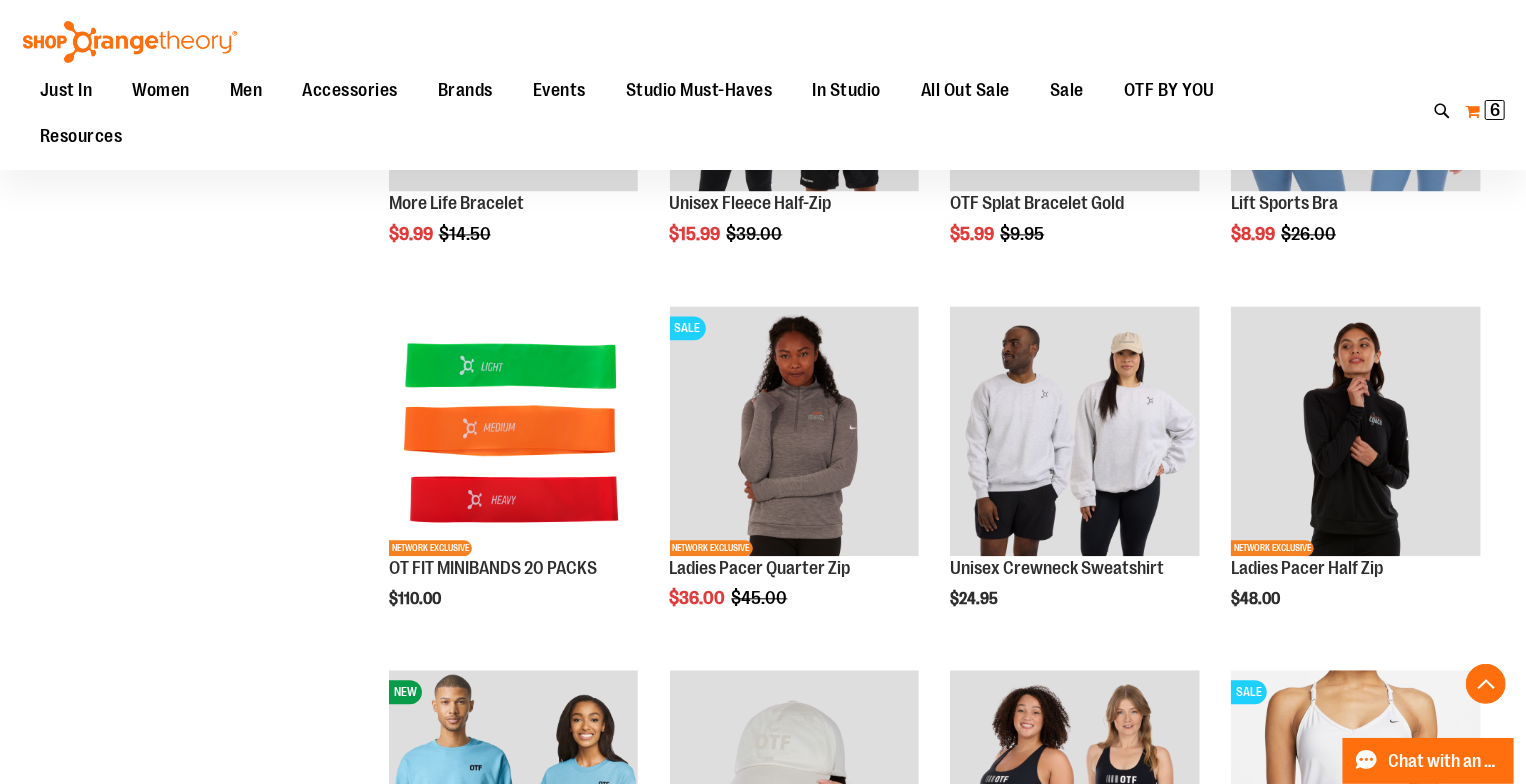 click on "6" at bounding box center (1495, 110) 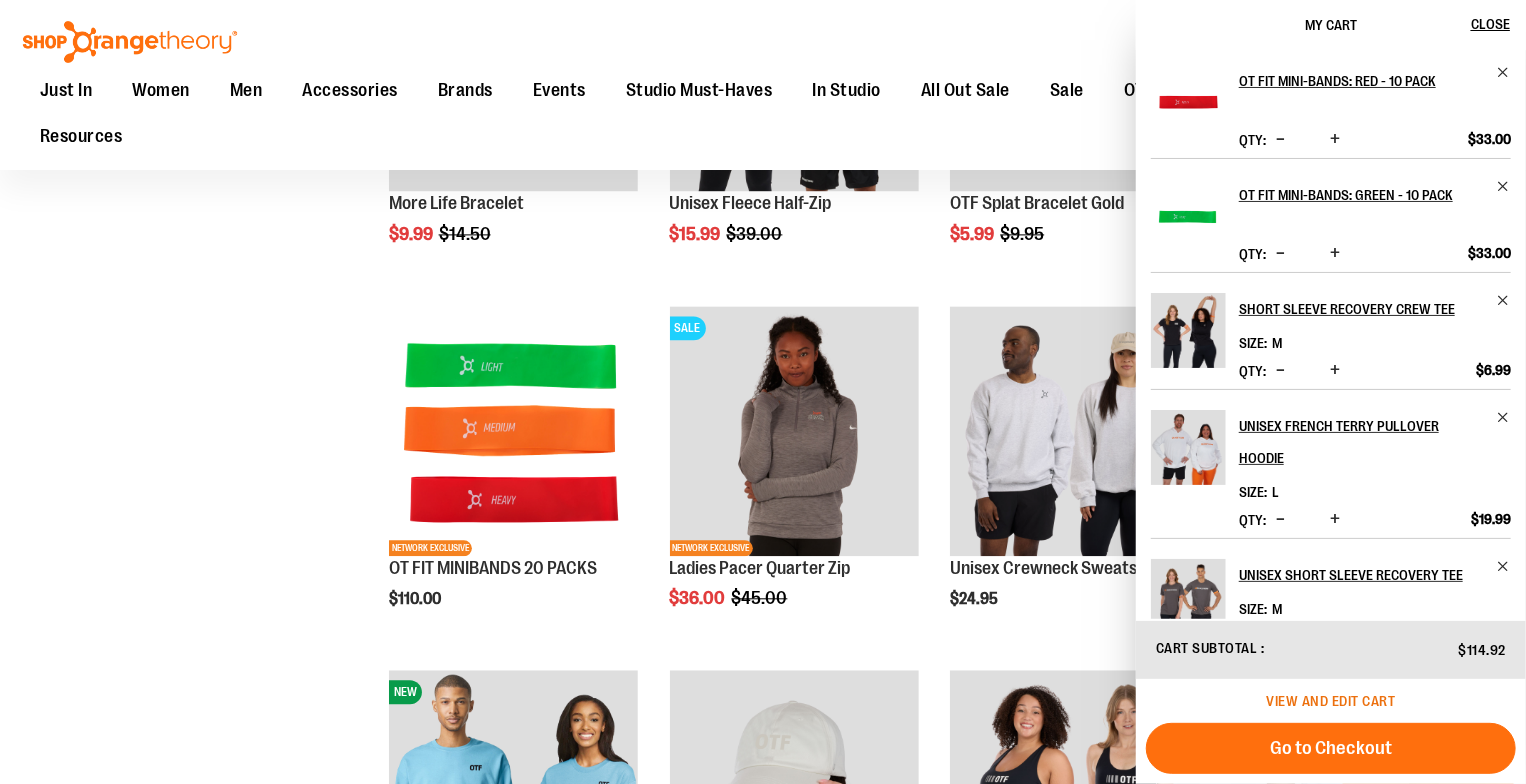 click on "View and edit cart" at bounding box center [1331, 701] 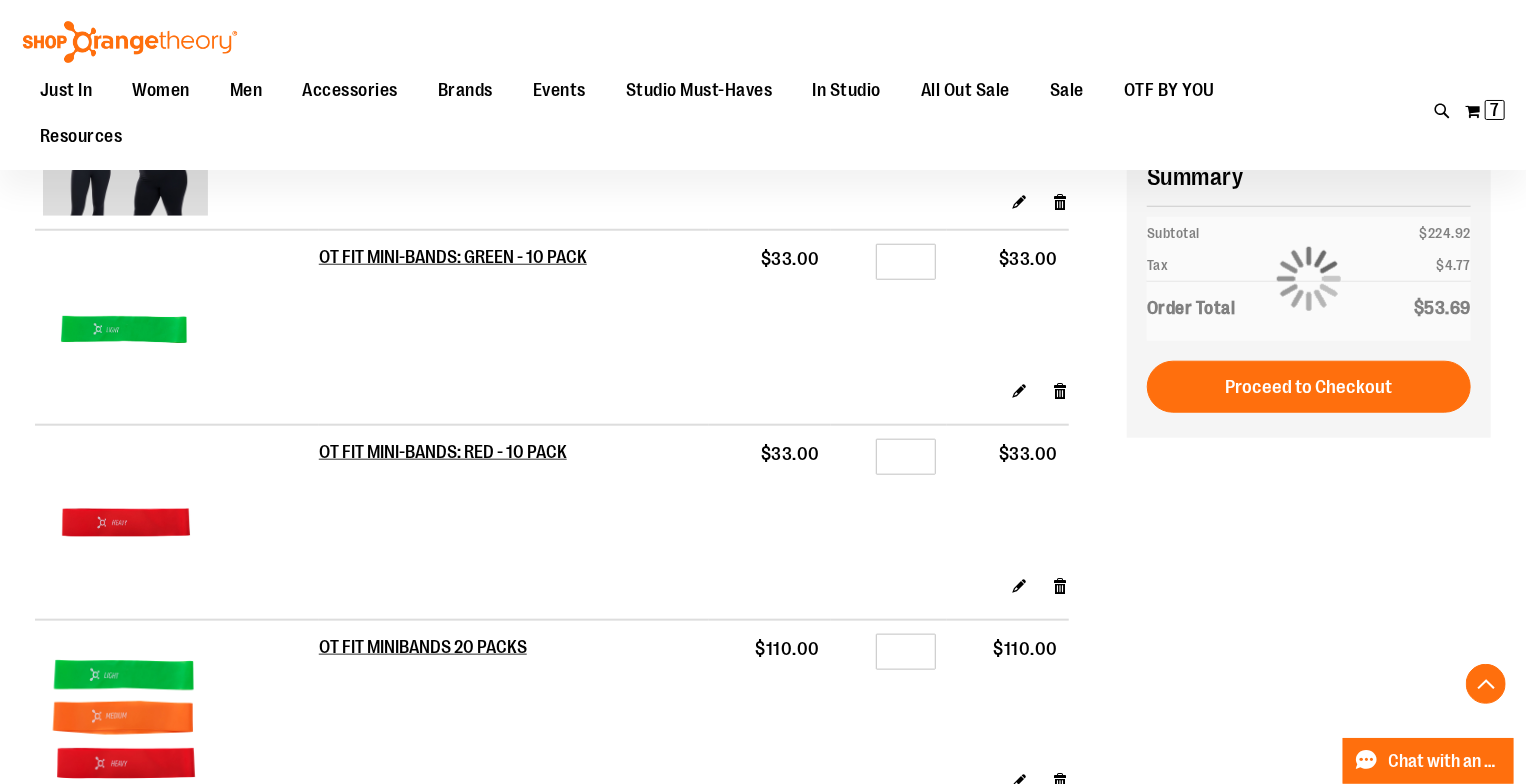 scroll, scrollTop: 866, scrollLeft: 0, axis: vertical 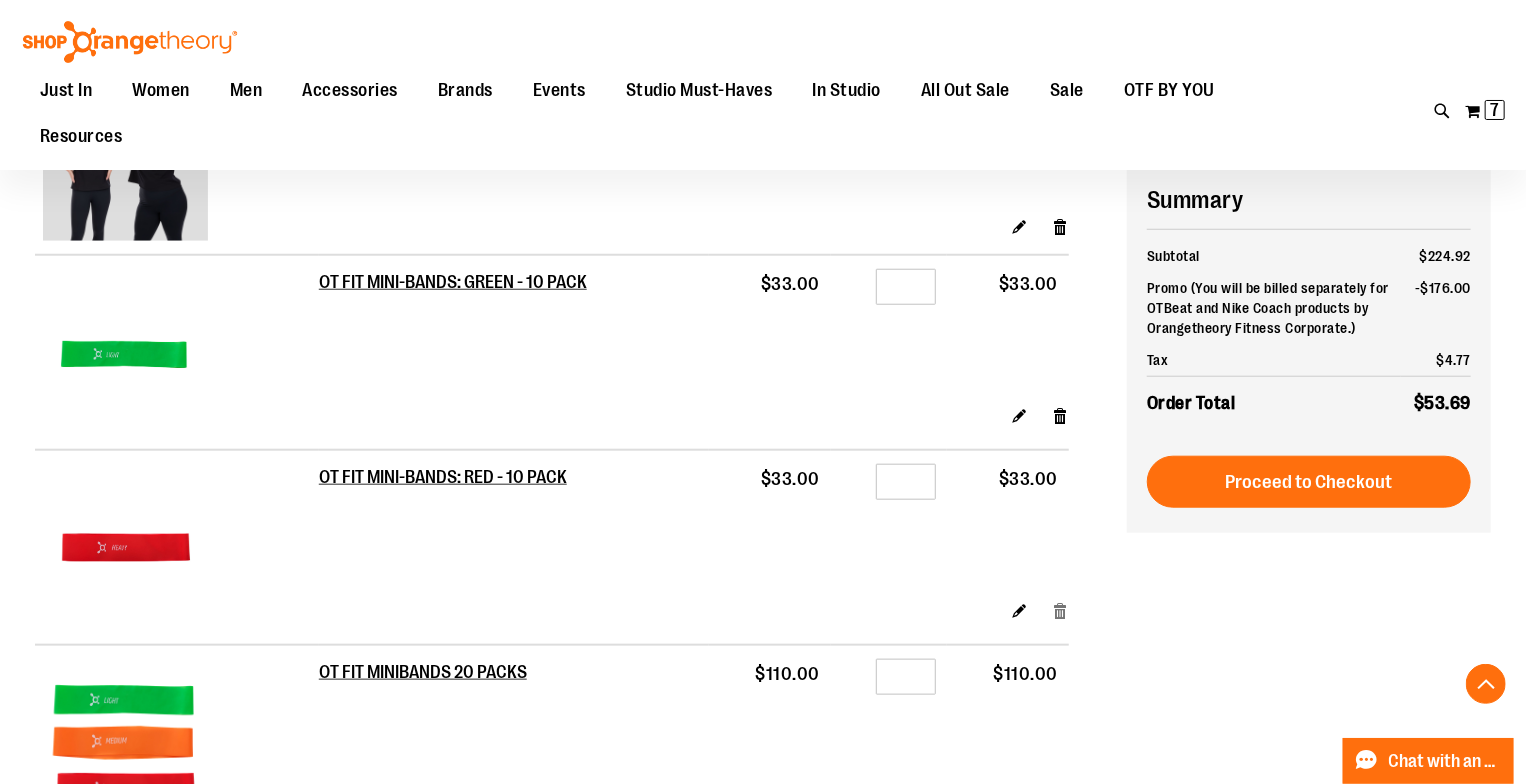click on "Remove item" at bounding box center (1060, 610) 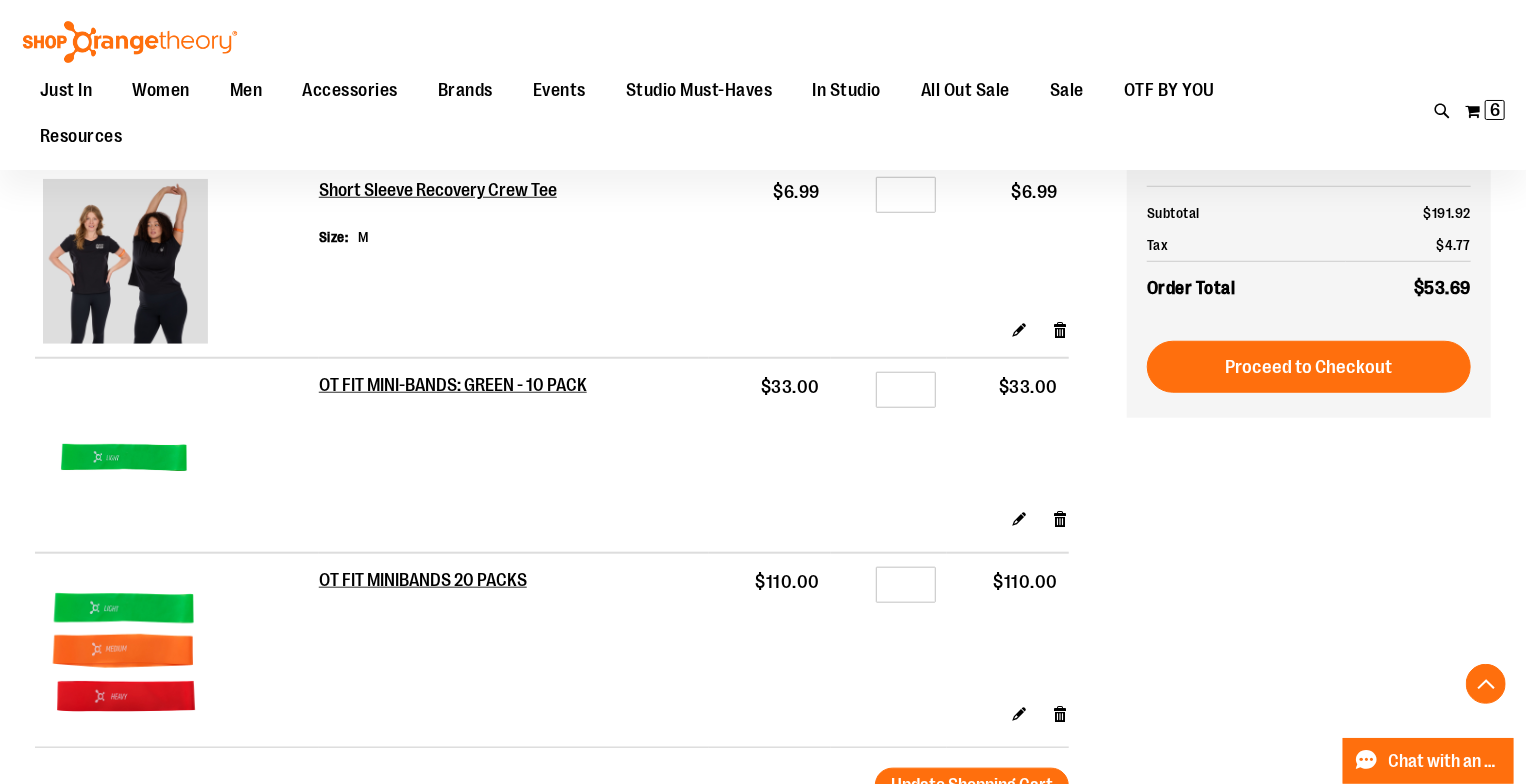 scroll, scrollTop: 731, scrollLeft: 0, axis: vertical 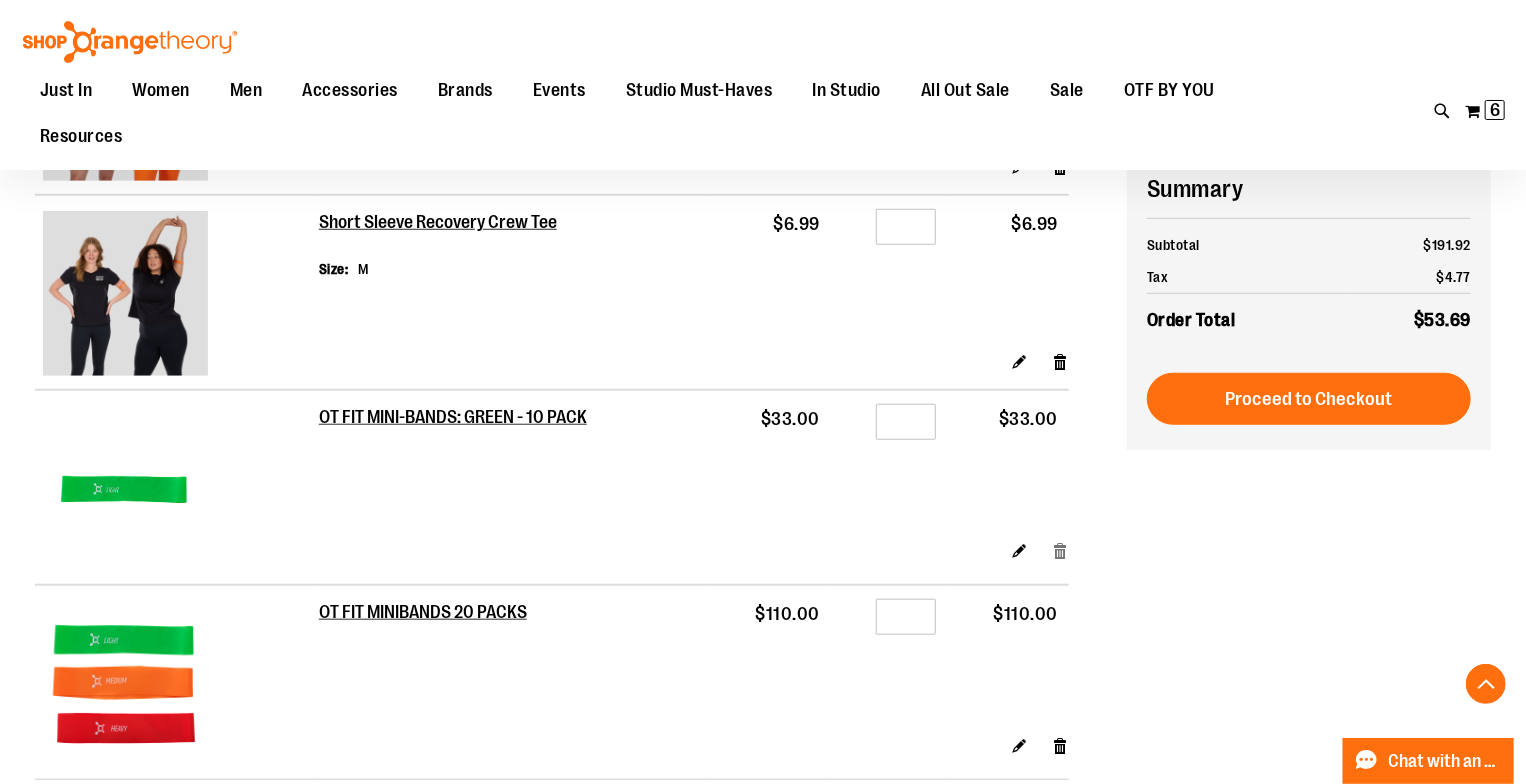 click on "Remove item" at bounding box center [1060, 550] 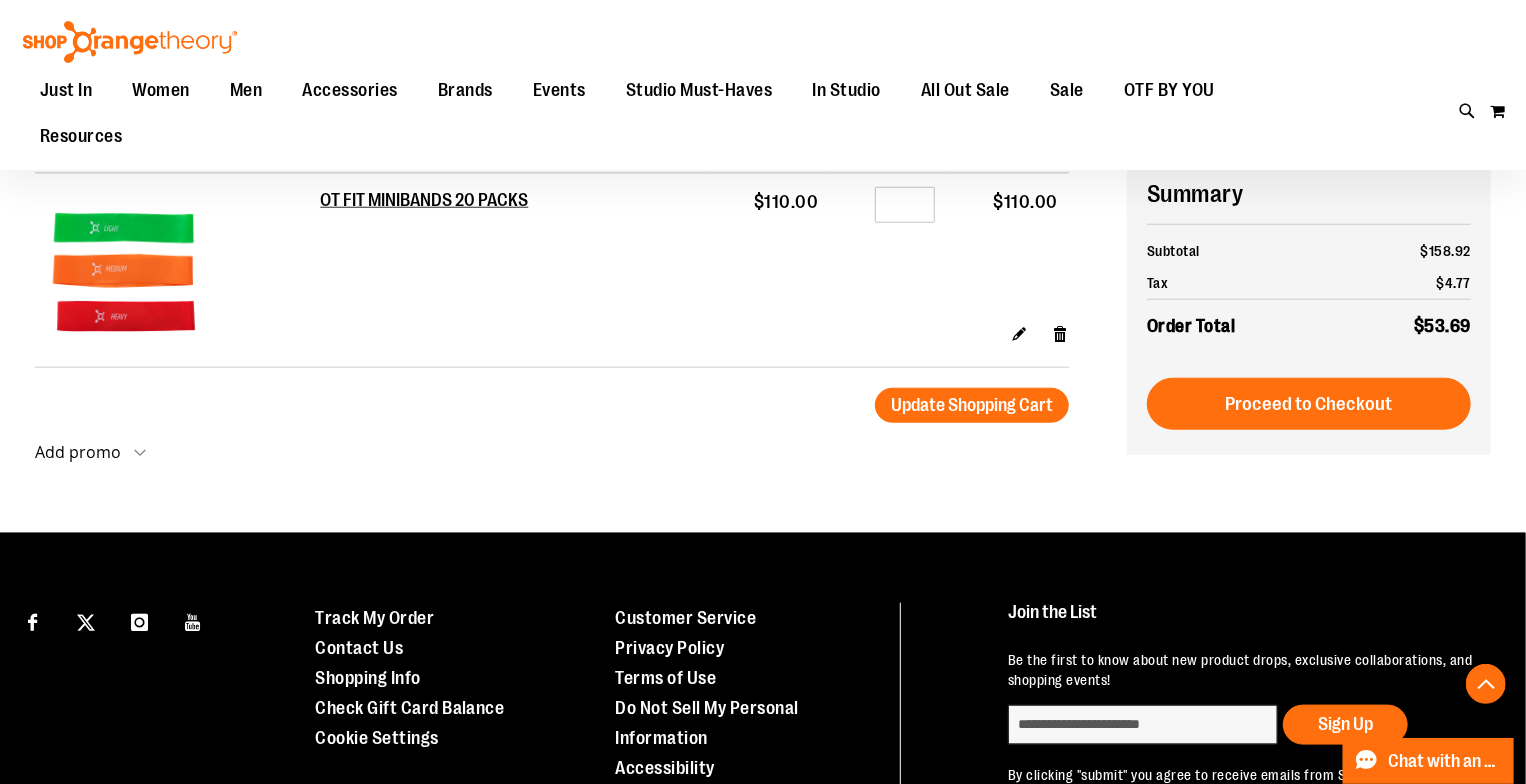 scroll, scrollTop: 986, scrollLeft: 0, axis: vertical 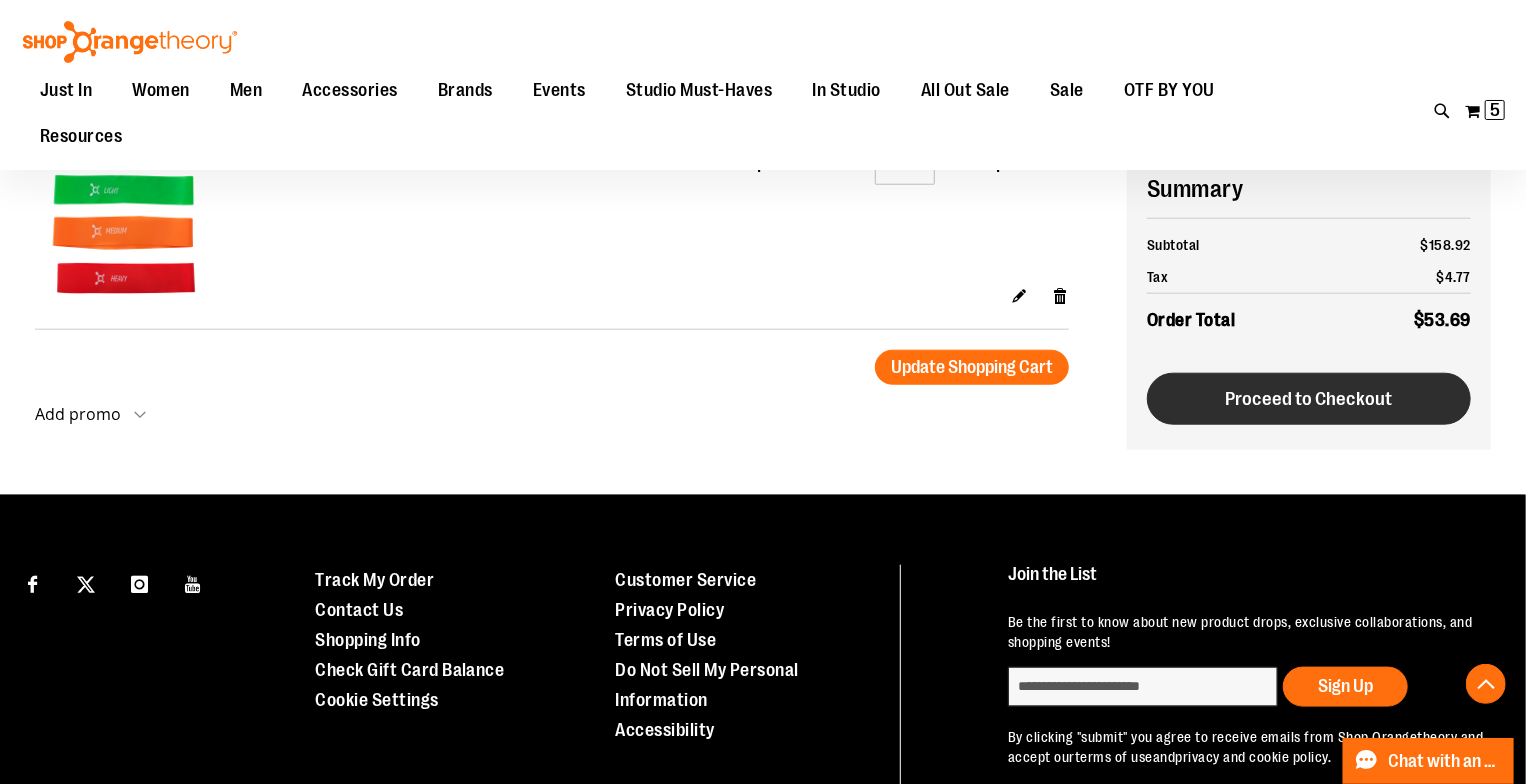 click on "Proceed to Checkout" at bounding box center (1309, 399) 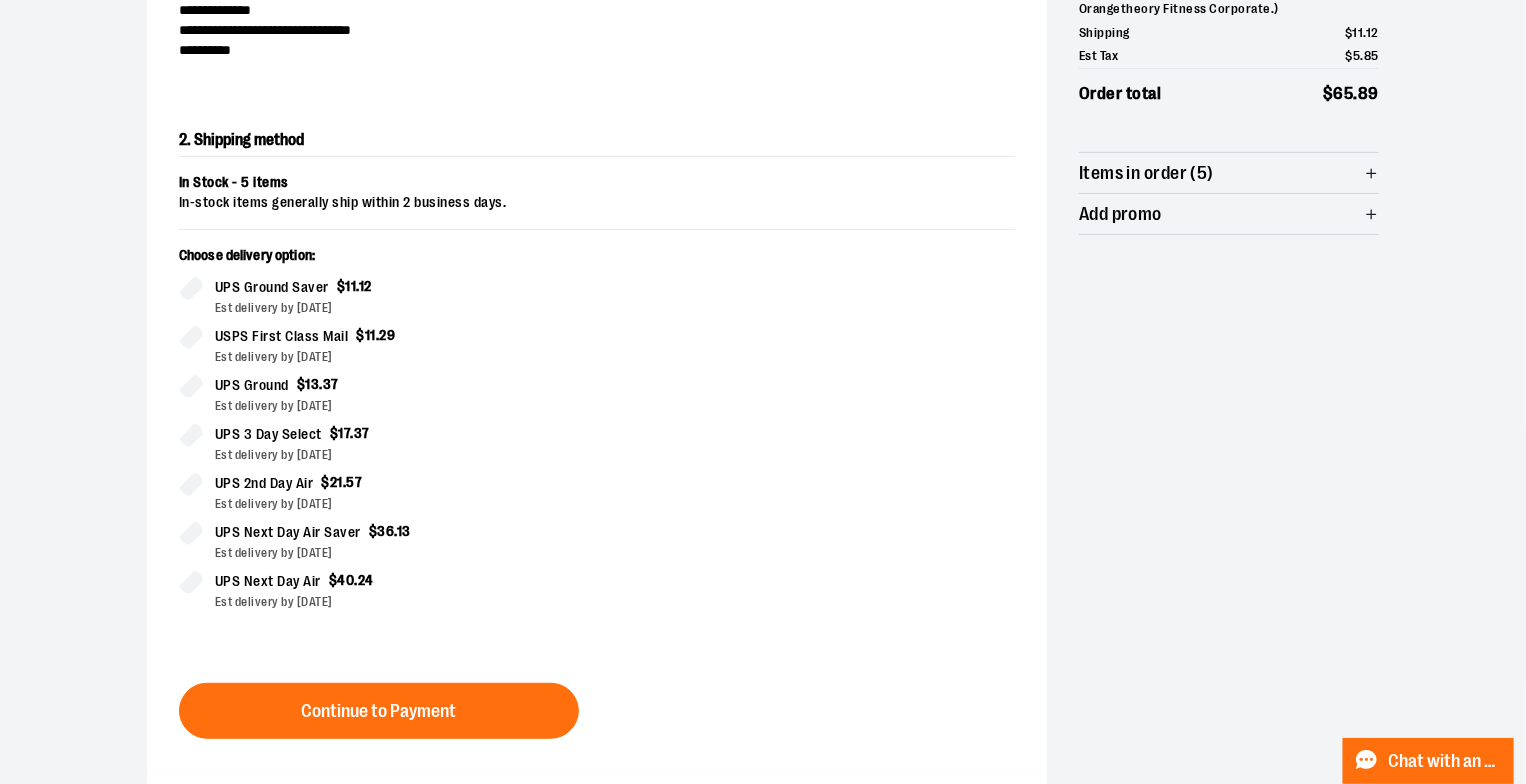 scroll, scrollTop: 341, scrollLeft: 0, axis: vertical 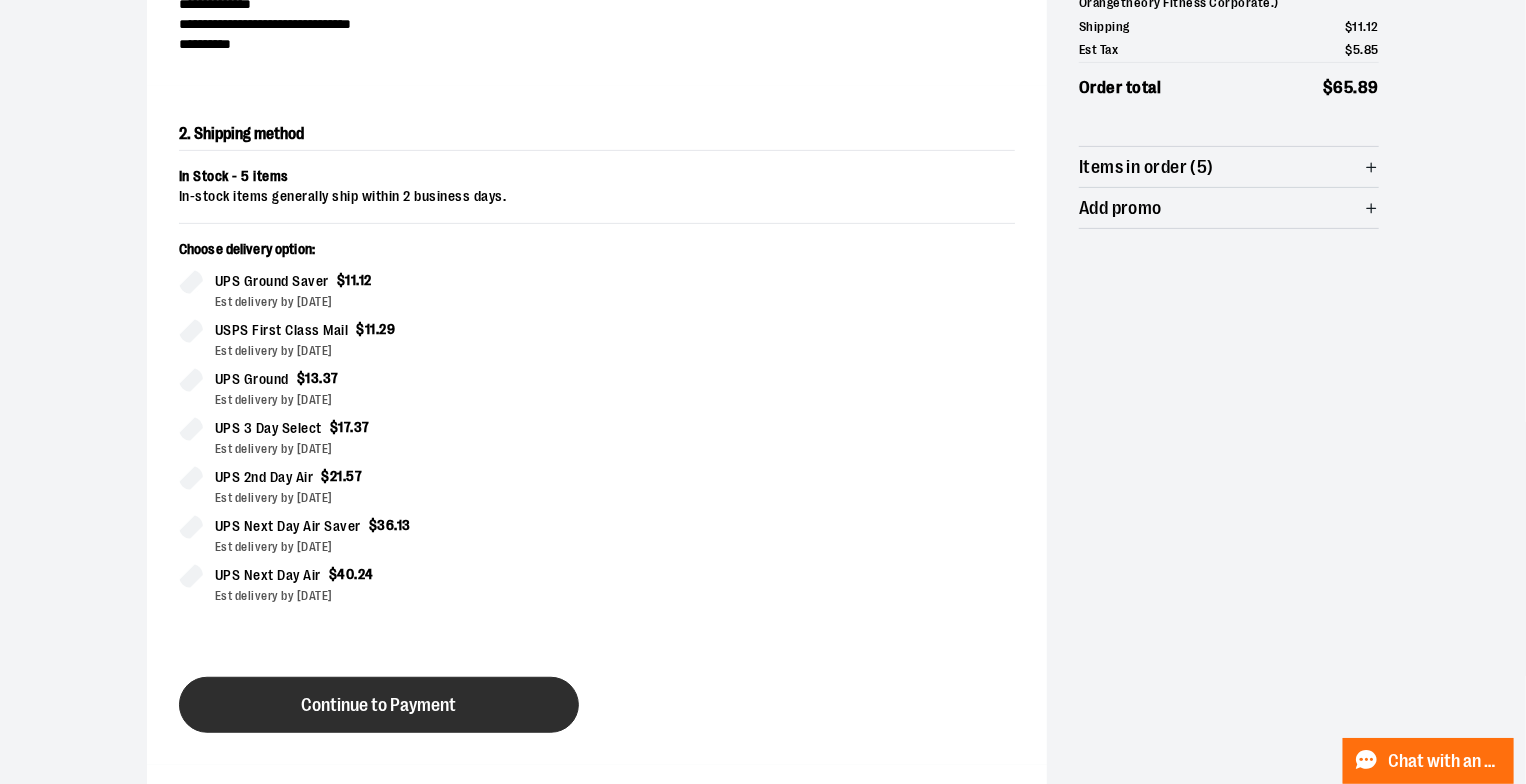 click on "Continue to Payment" at bounding box center [379, 705] 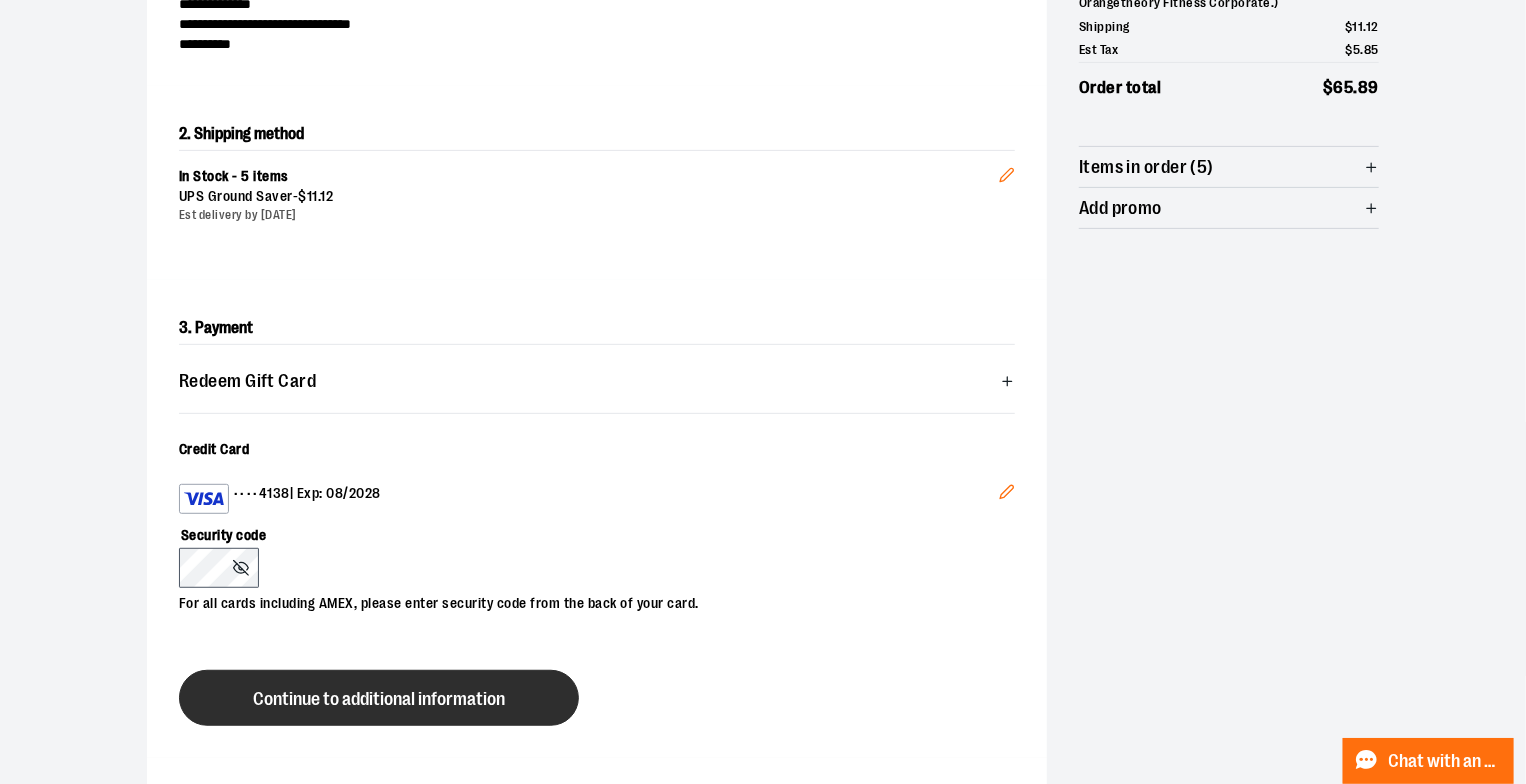 click on "Continue to additional information" at bounding box center (379, 699) 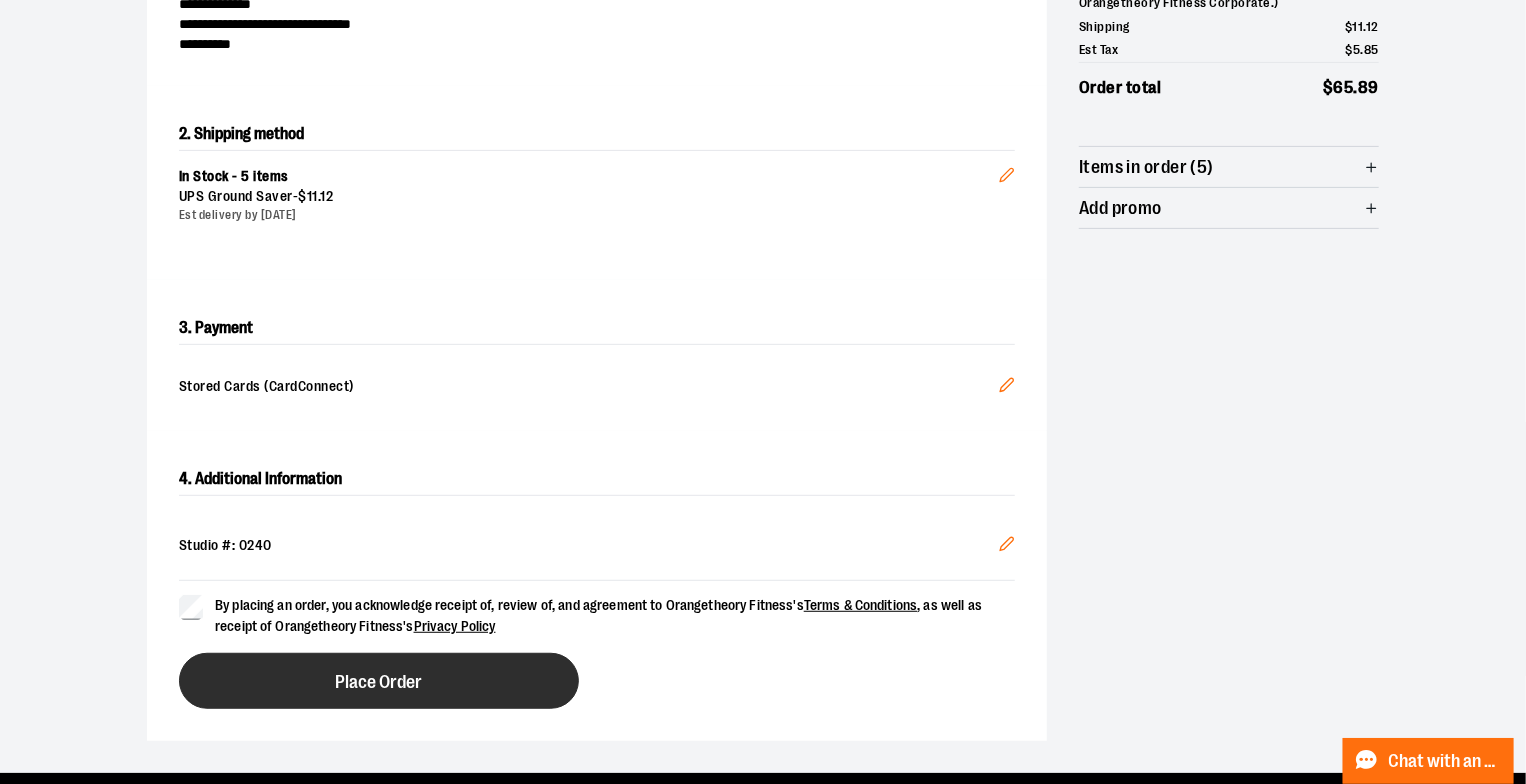 click on "Place Order" at bounding box center (379, 682) 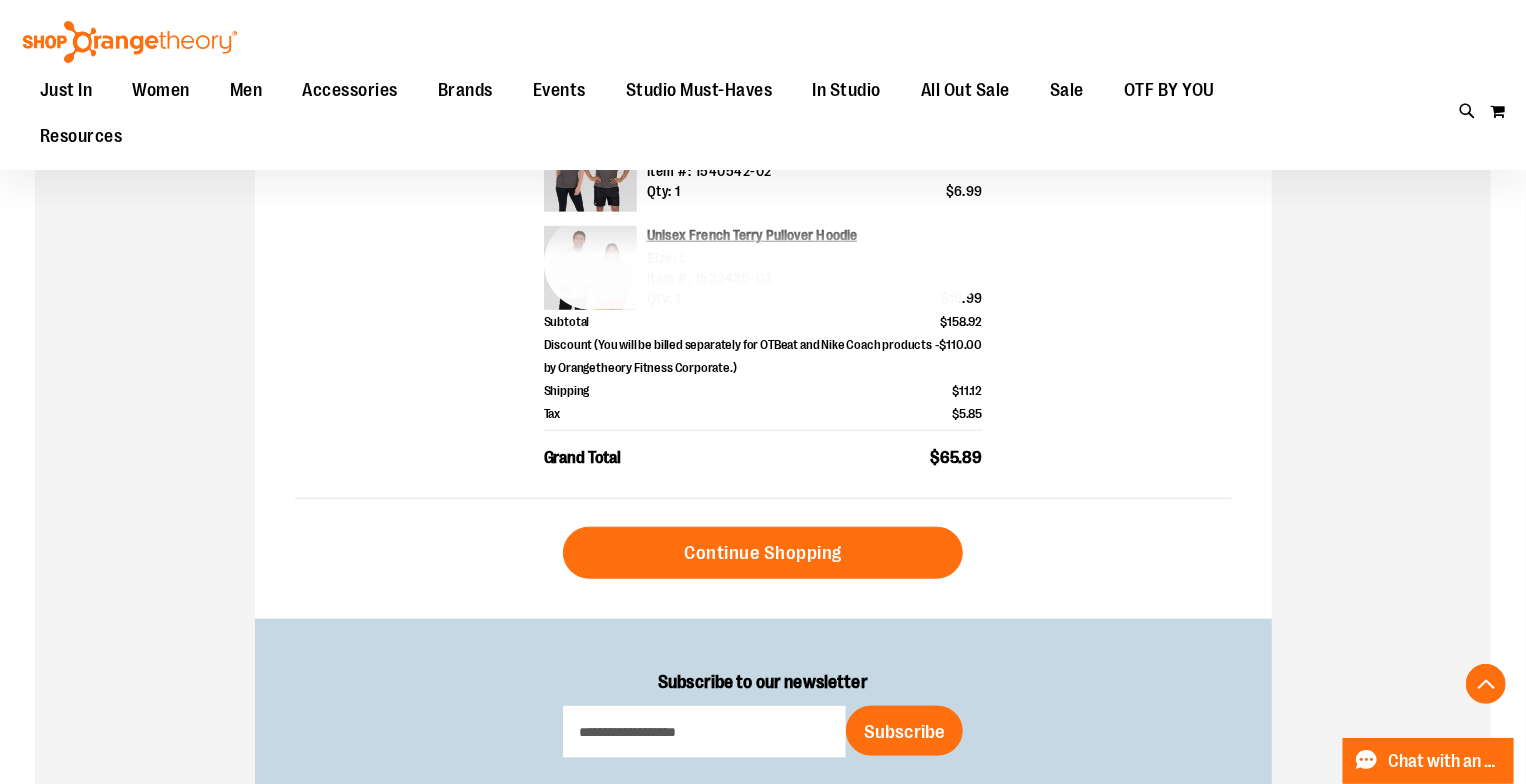 scroll, scrollTop: 0, scrollLeft: 0, axis: both 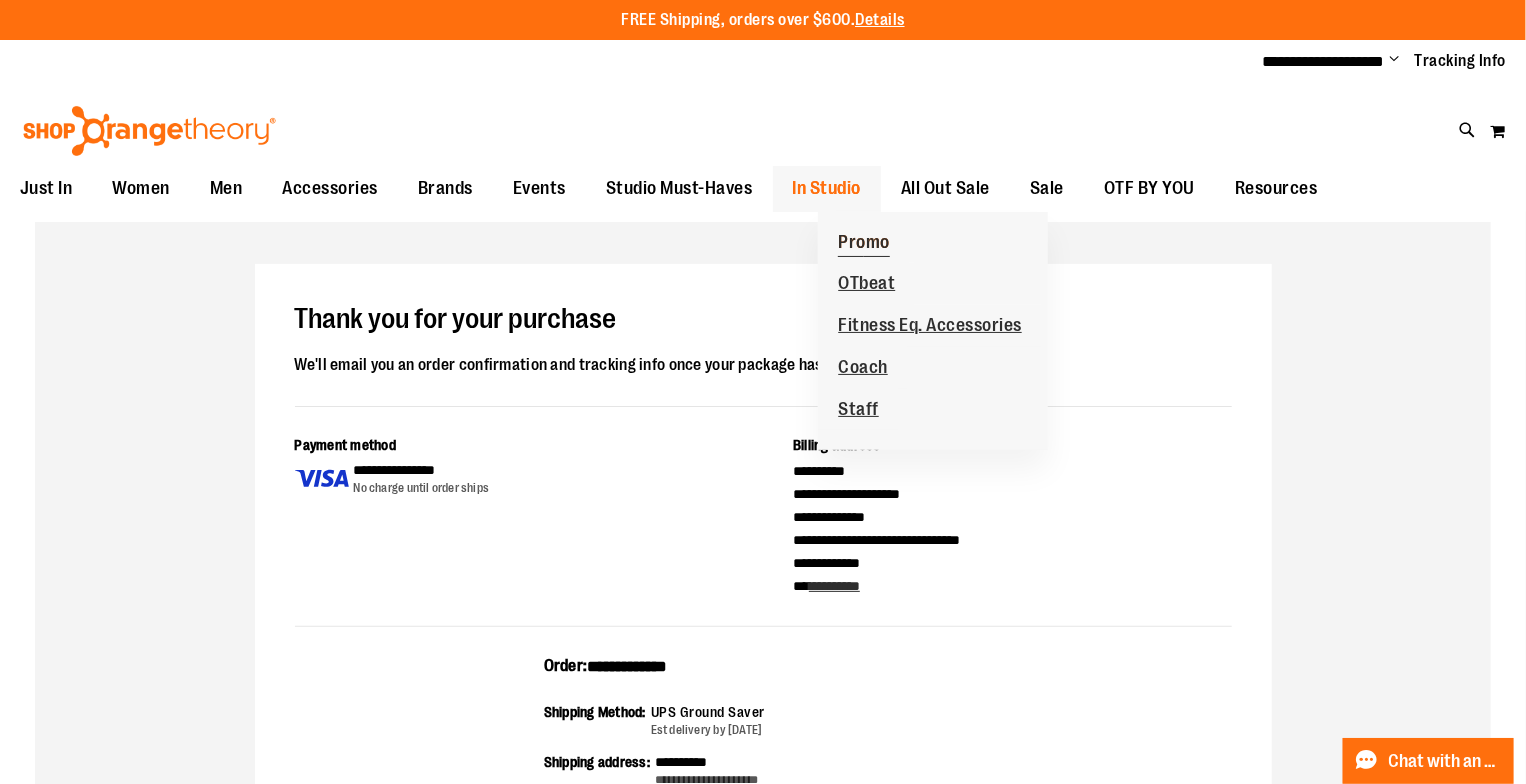 click on "Promo" at bounding box center [864, 244] 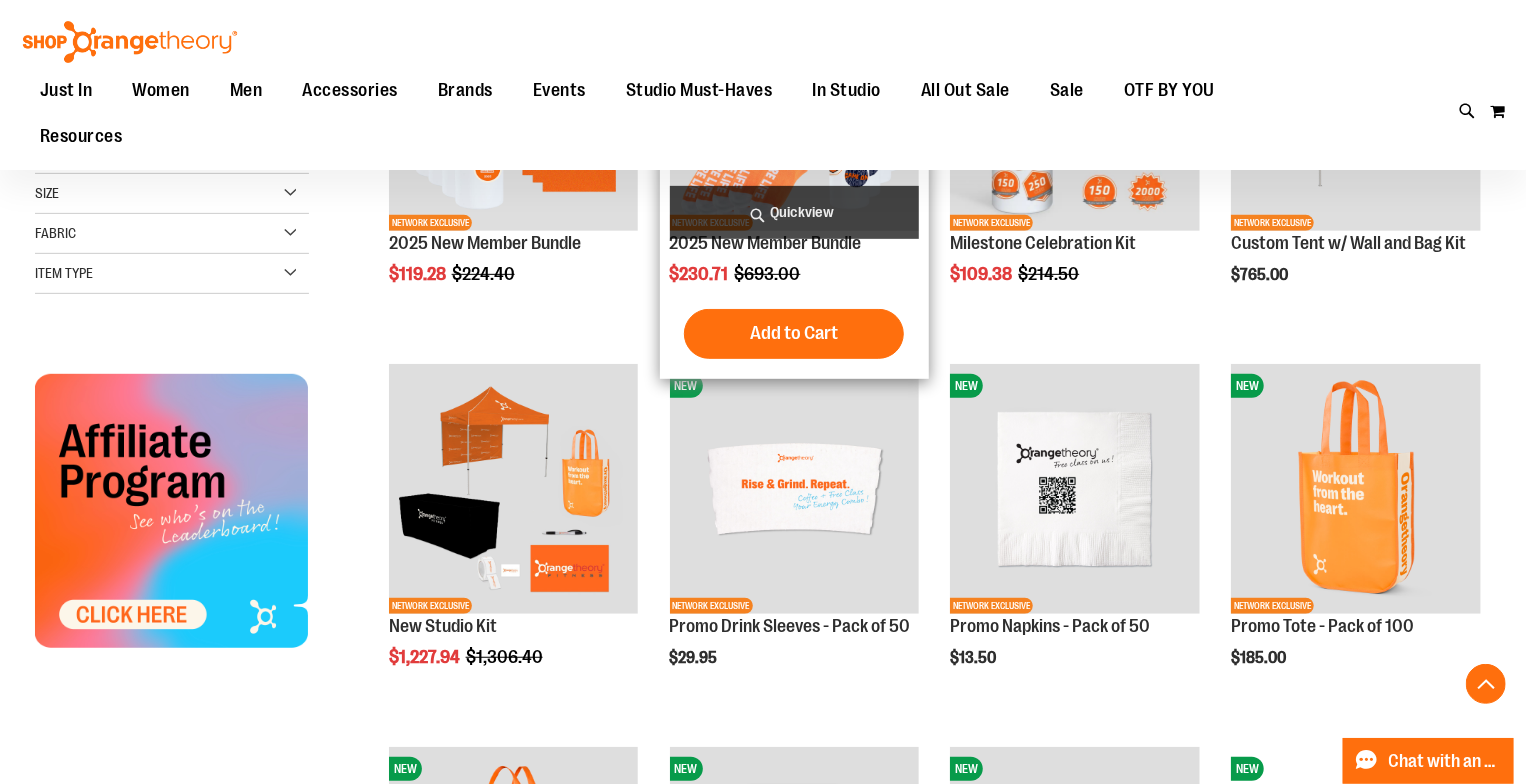 scroll, scrollTop: 425, scrollLeft: 0, axis: vertical 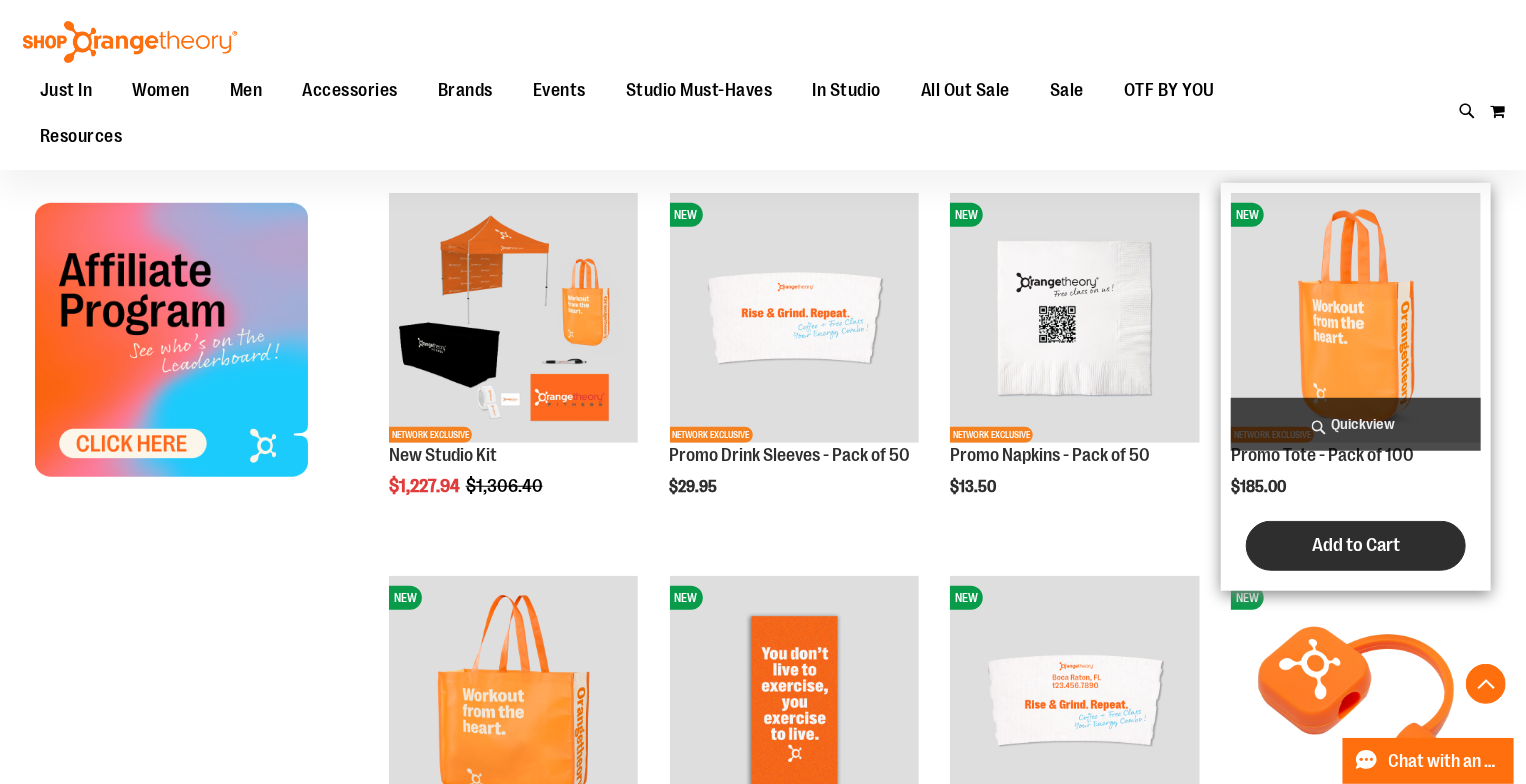 click on "Add to Cart" at bounding box center [1356, 546] 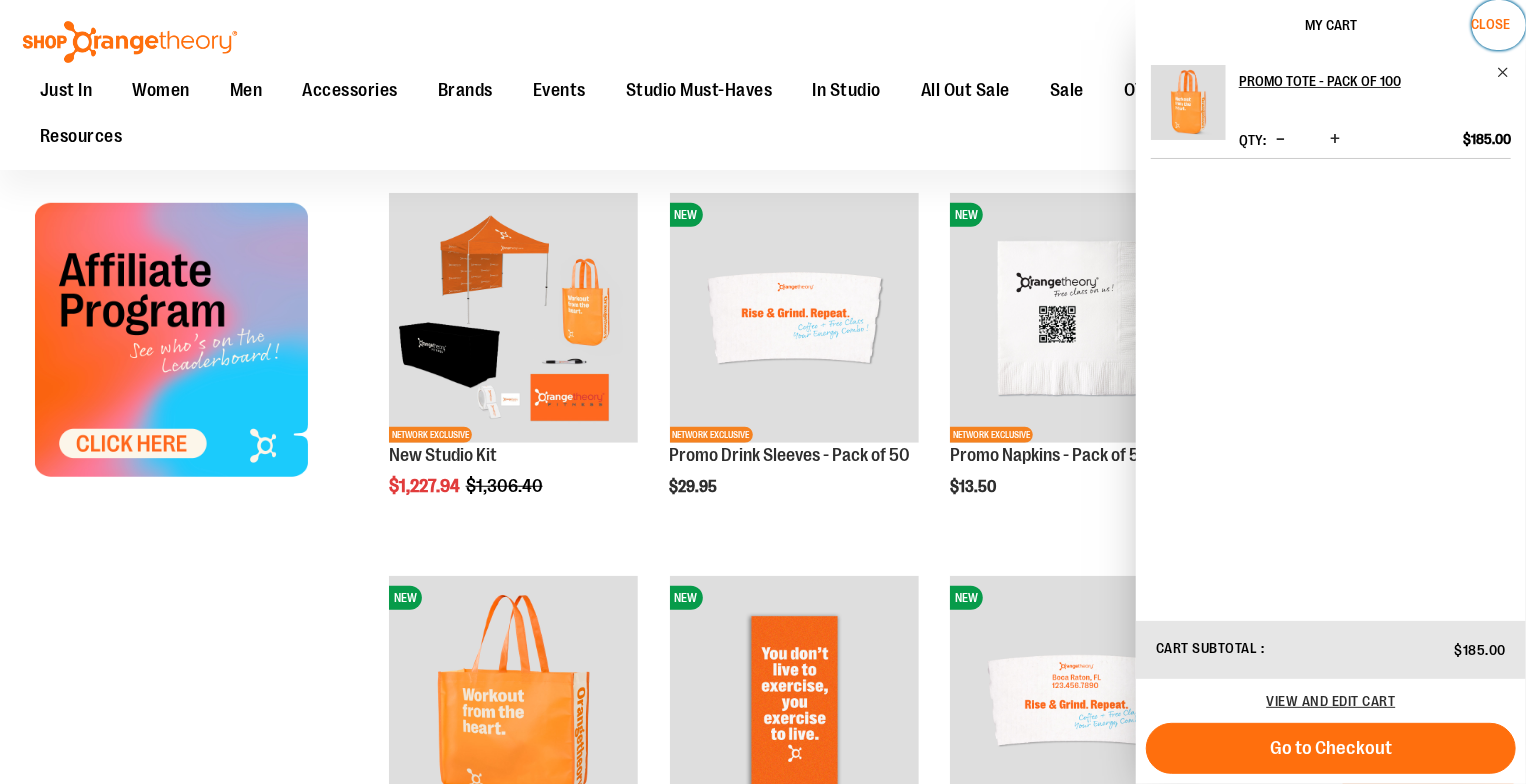 click on "Close" at bounding box center [1490, 24] 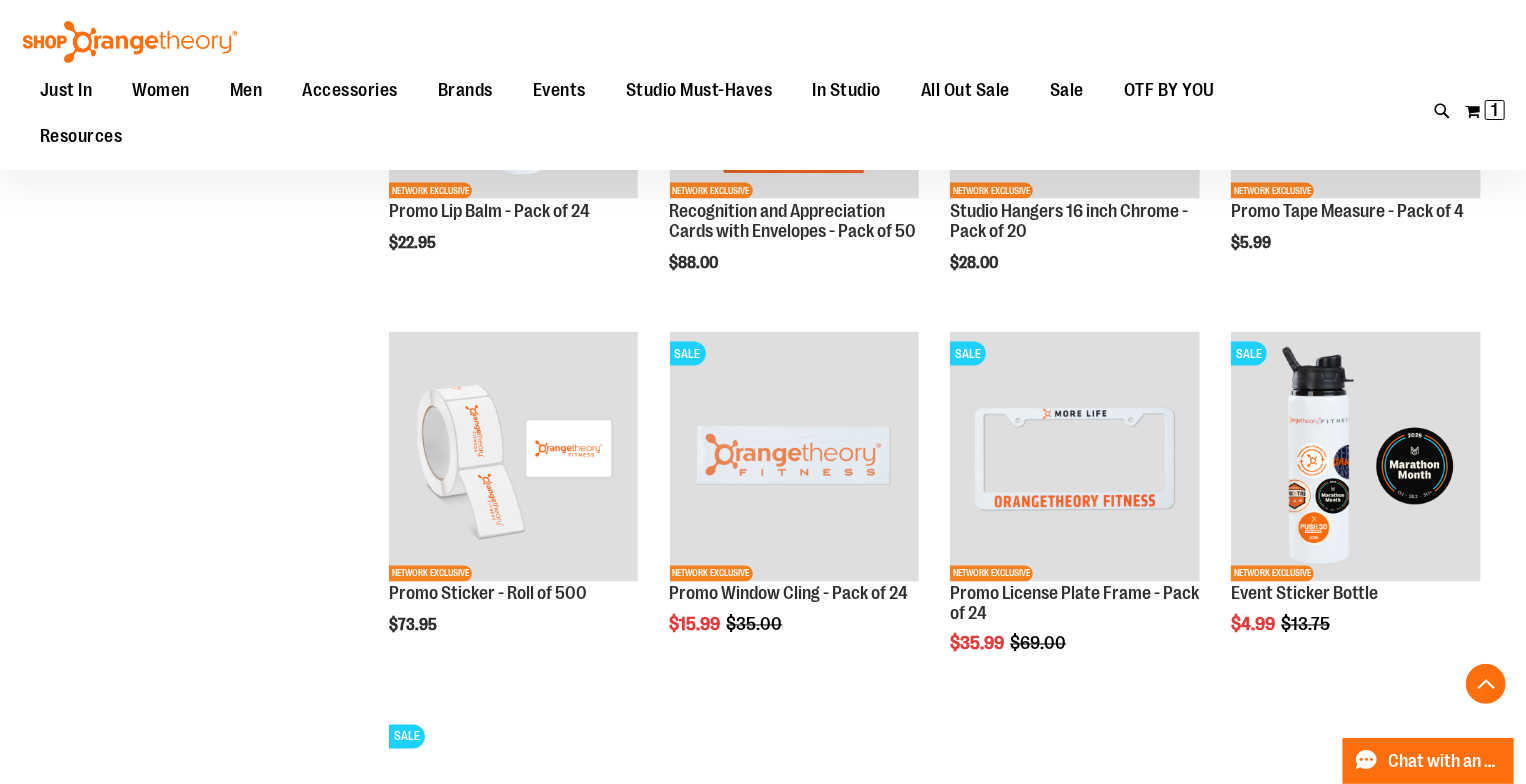 scroll, scrollTop: 1602, scrollLeft: 0, axis: vertical 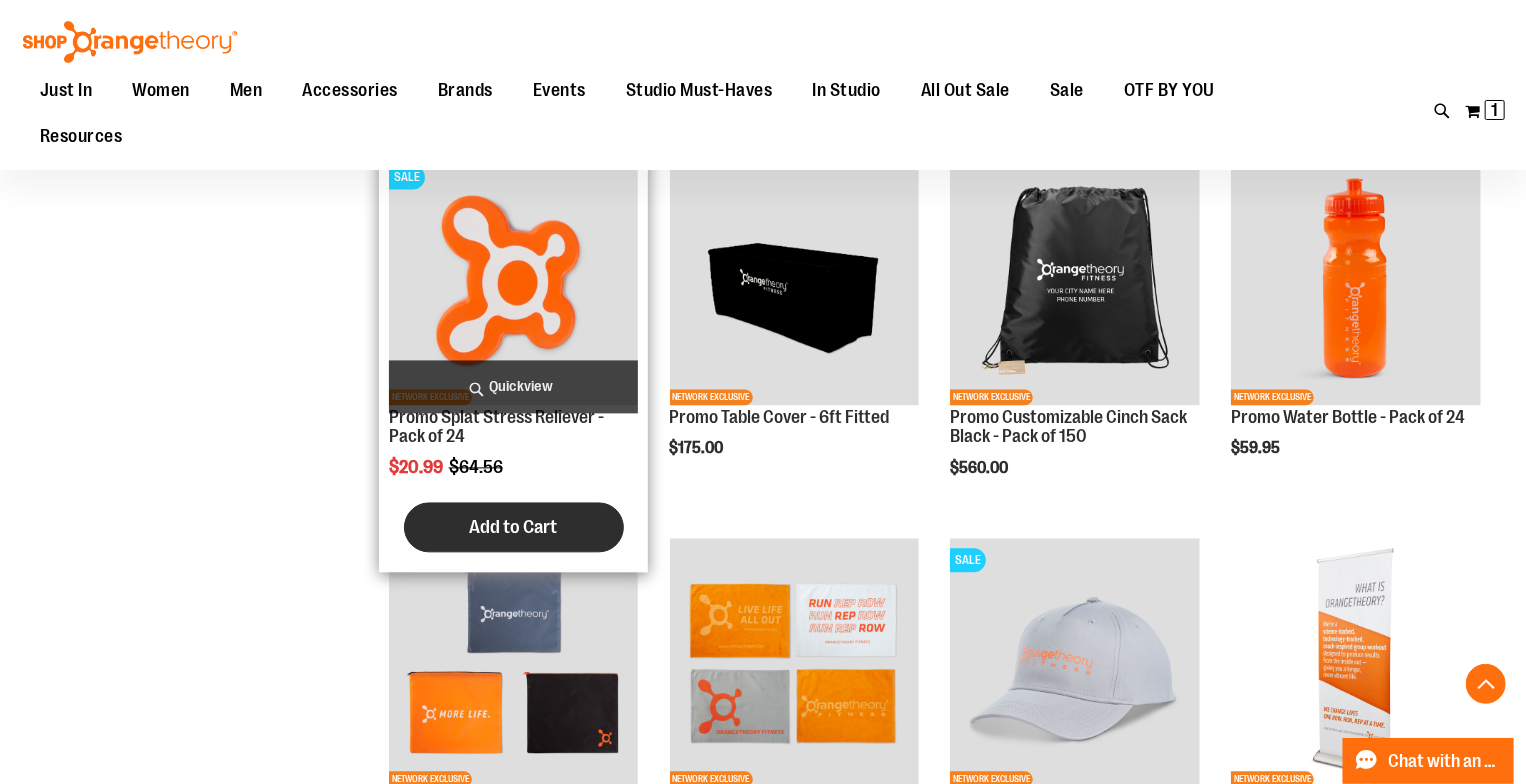 click on "Add to Cart" at bounding box center [514, 527] 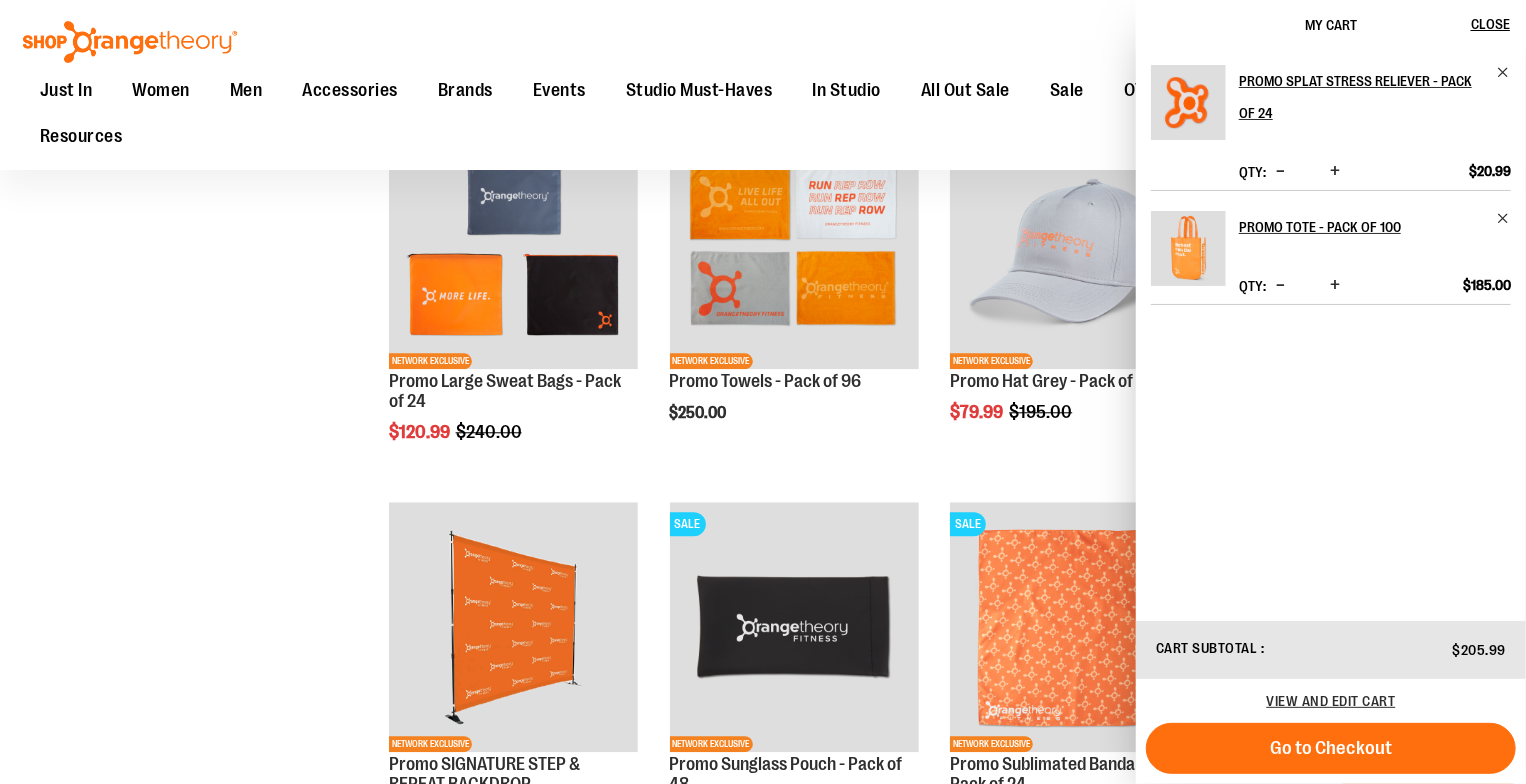 scroll, scrollTop: 2615, scrollLeft: 0, axis: vertical 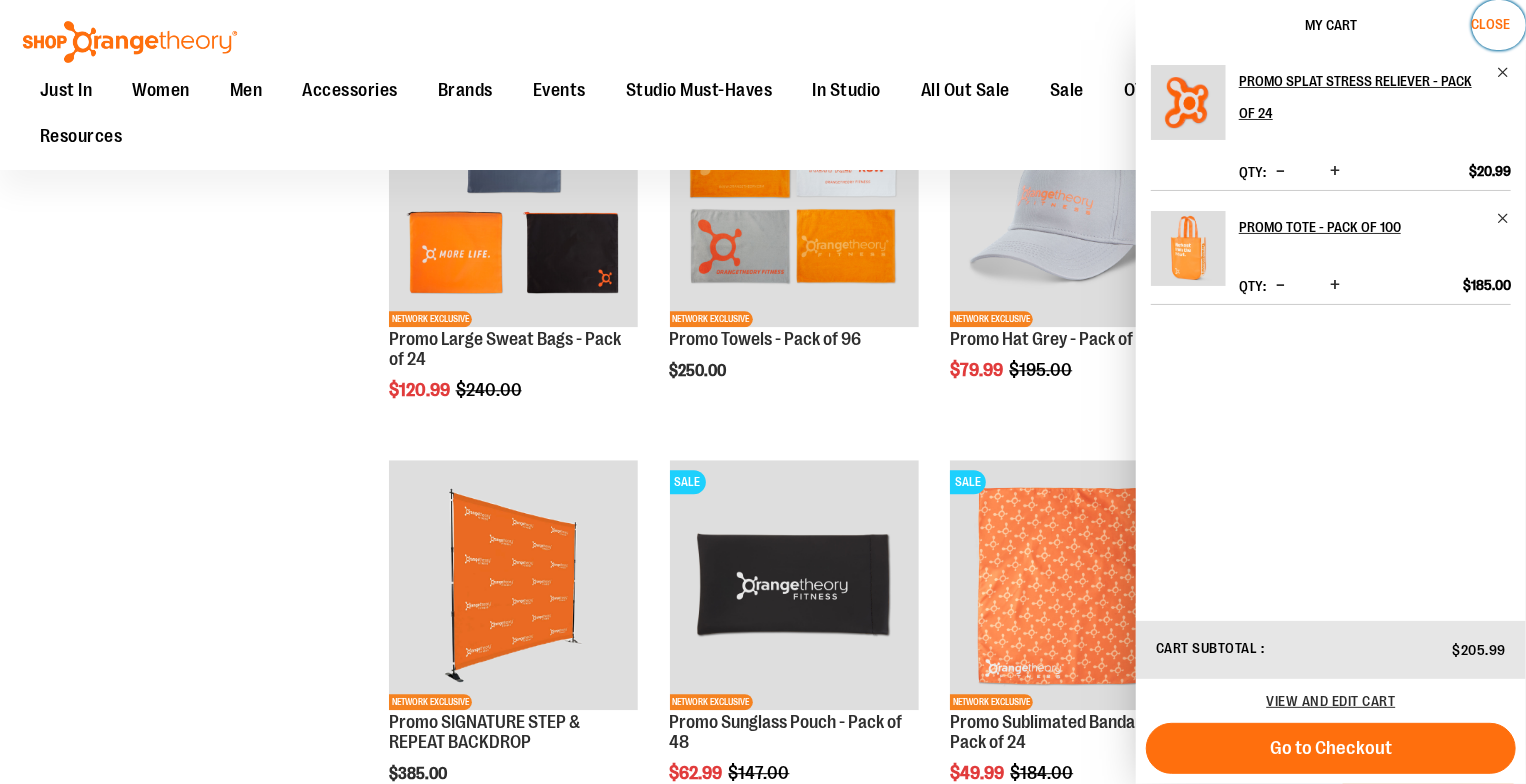 click on "Close" at bounding box center [1499, 25] 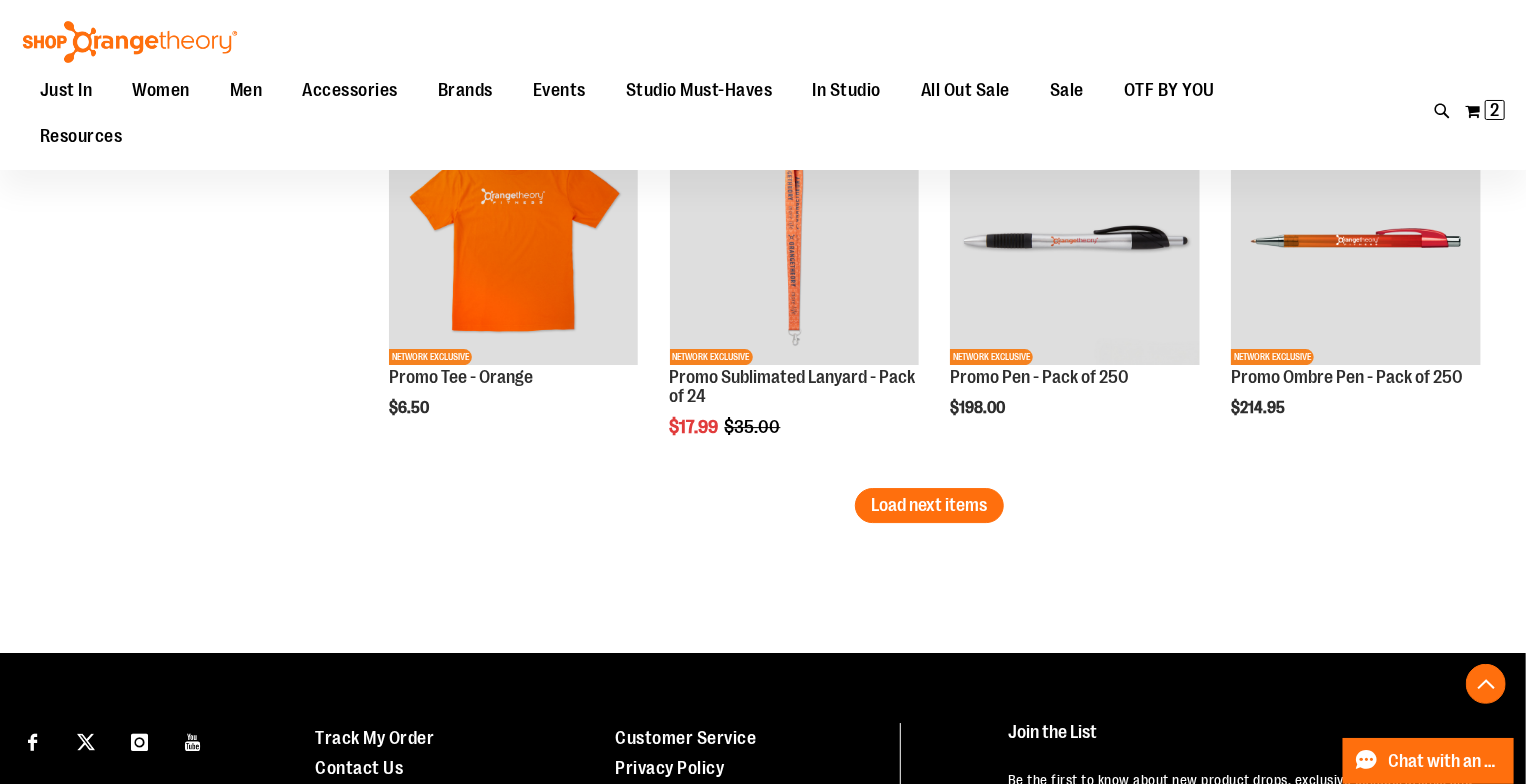scroll, scrollTop: 3347, scrollLeft: 0, axis: vertical 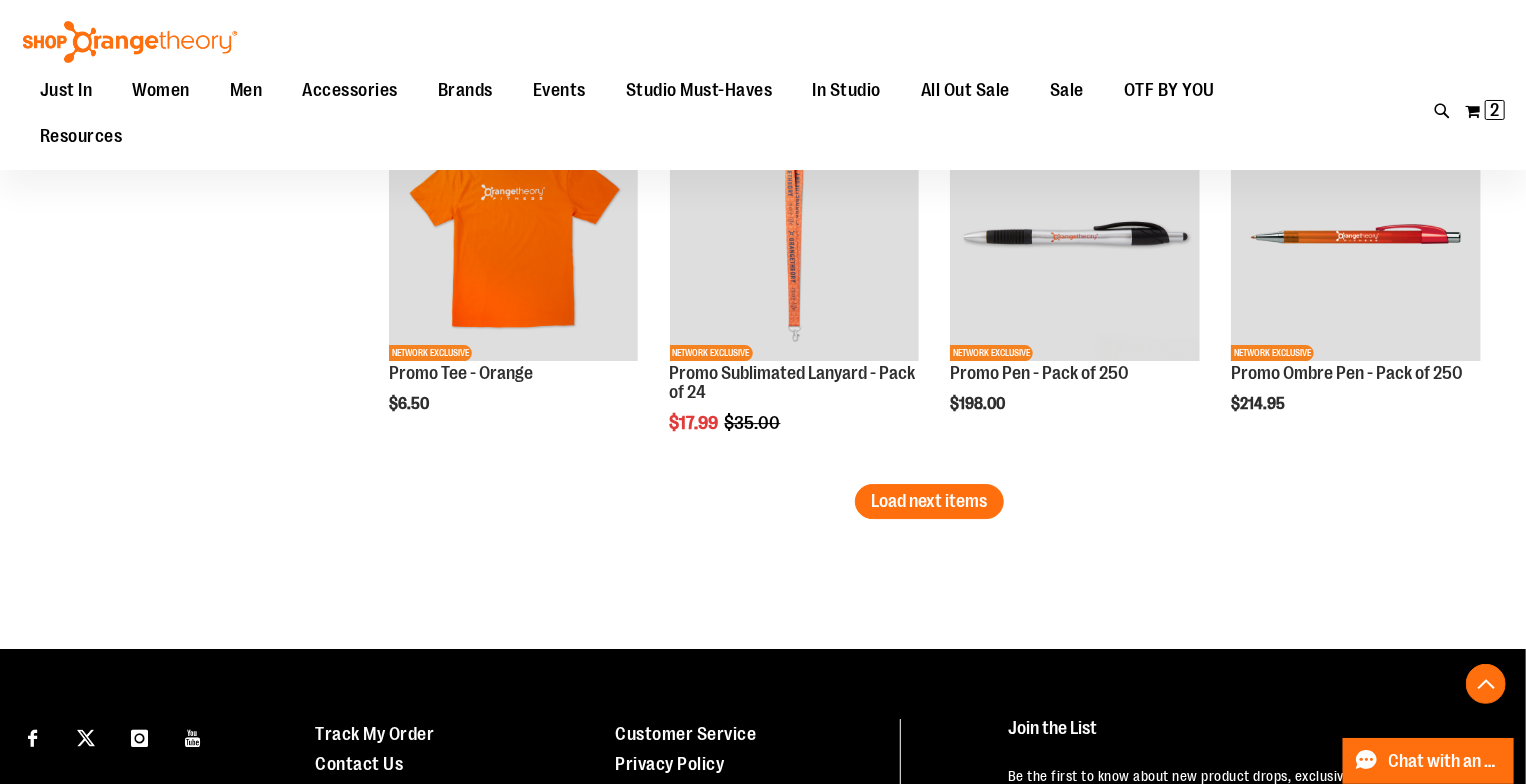 click on "Load next items" at bounding box center [929, 501] 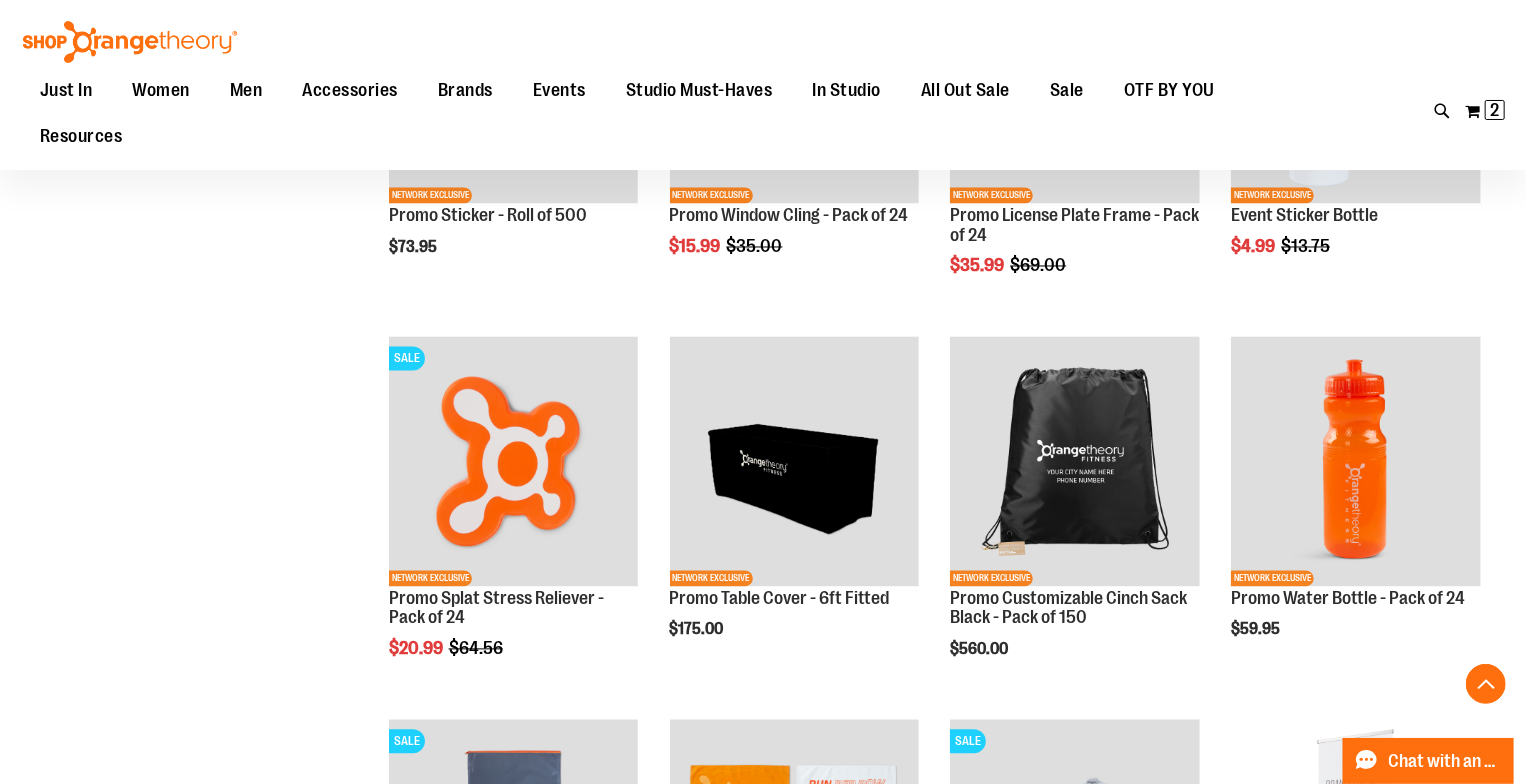 scroll, scrollTop: 1972, scrollLeft: 0, axis: vertical 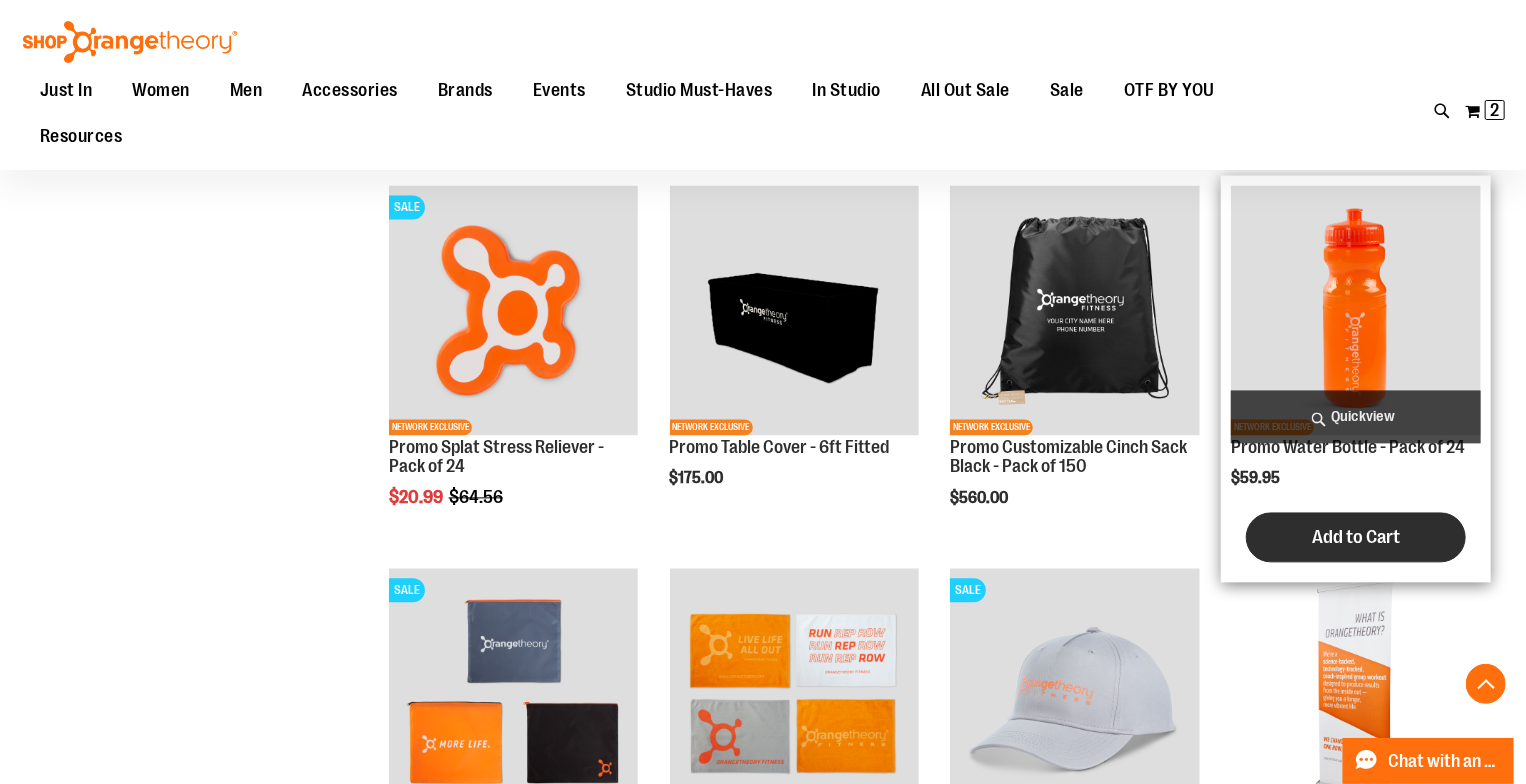click on "Add to Cart" at bounding box center (1356, 537) 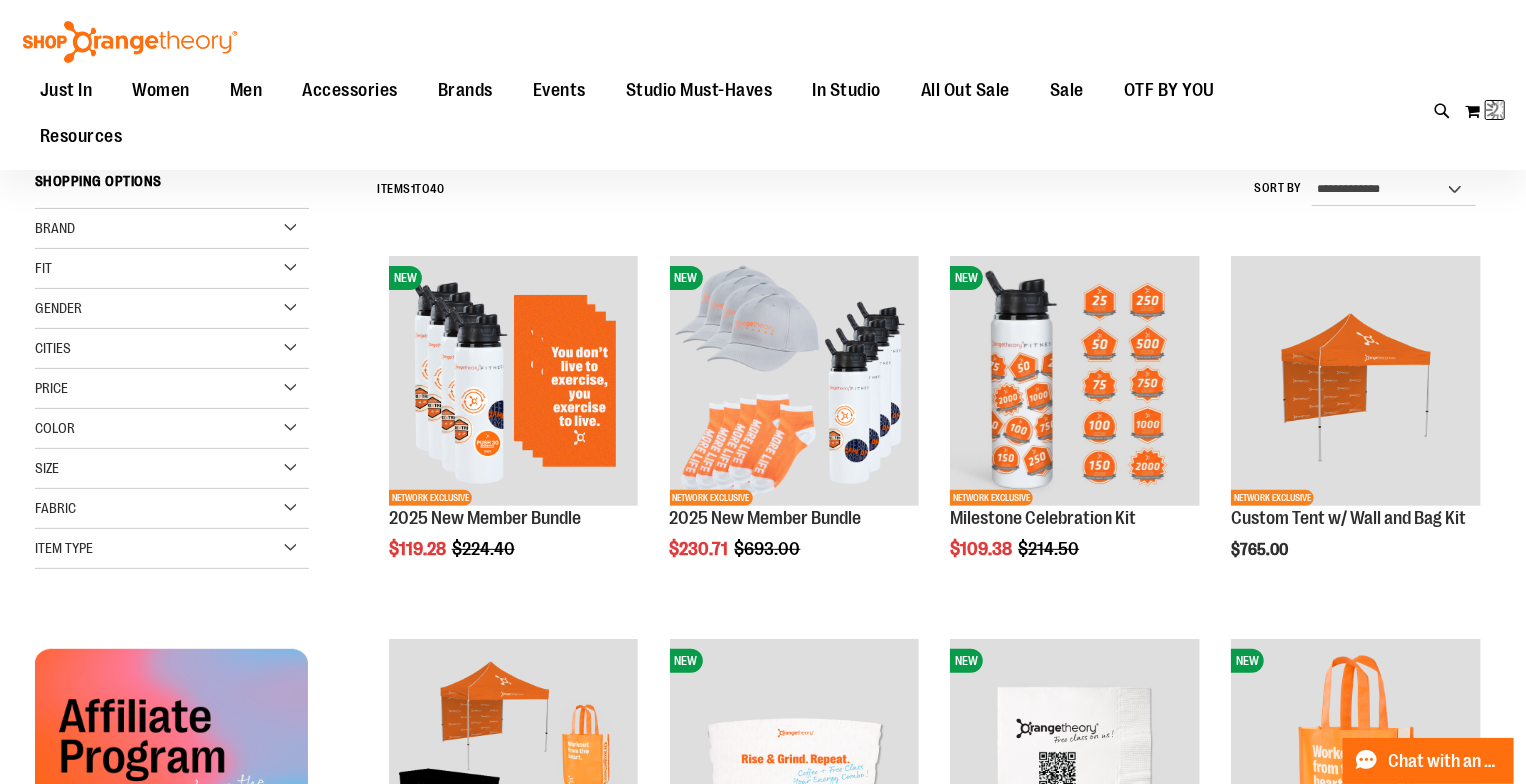 scroll, scrollTop: 27, scrollLeft: 0, axis: vertical 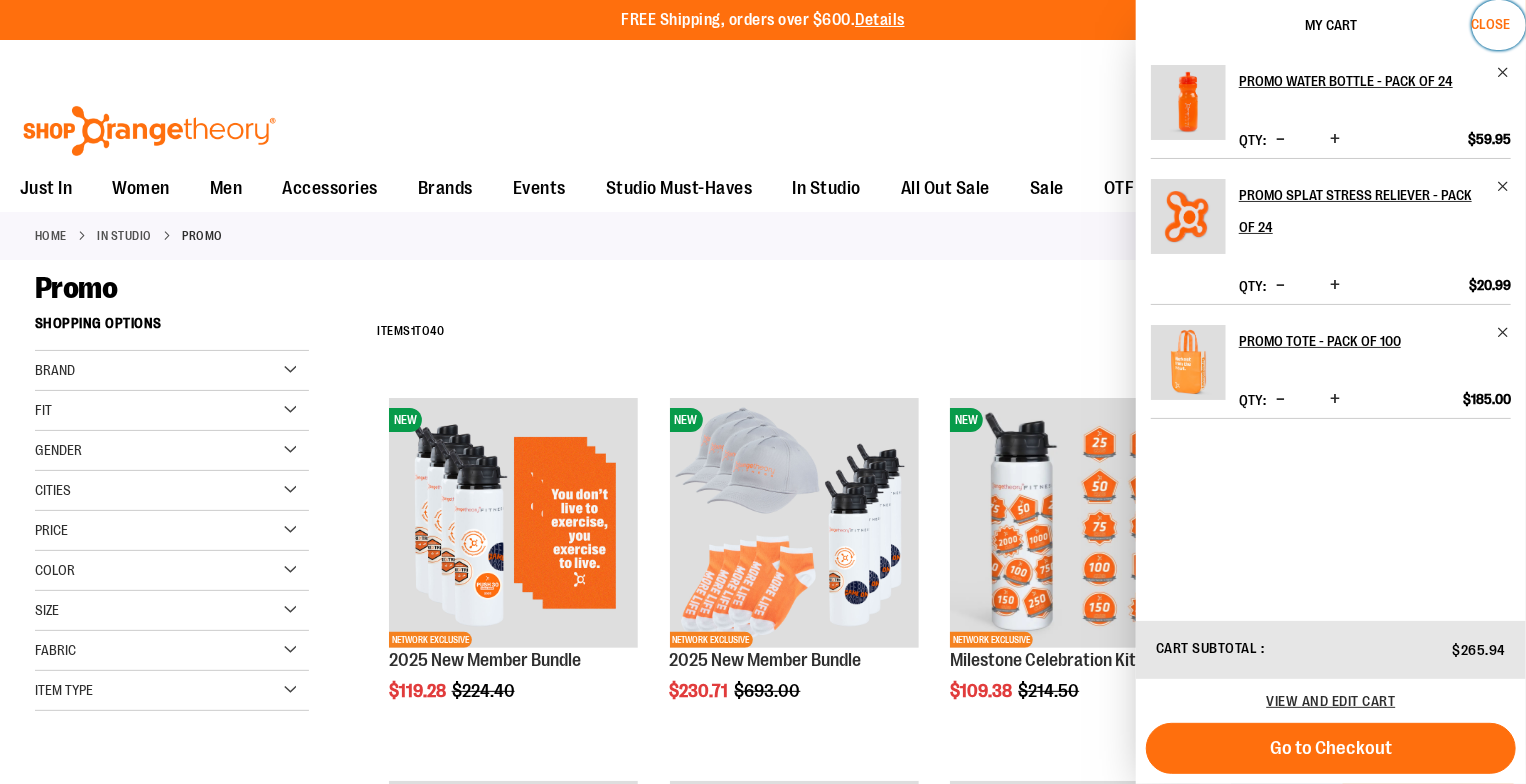 click on "Close" at bounding box center (1490, 24) 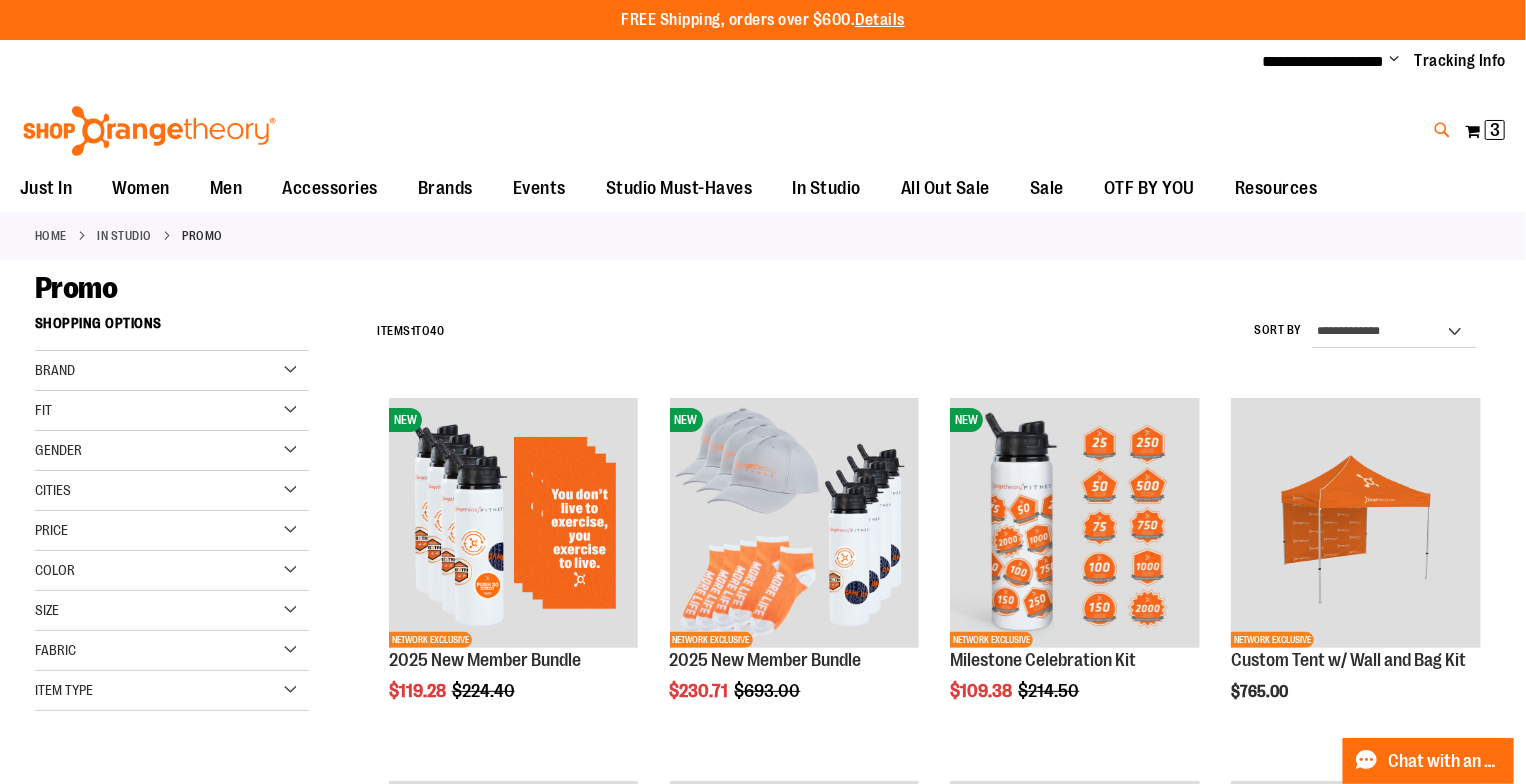click at bounding box center [1443, 130] 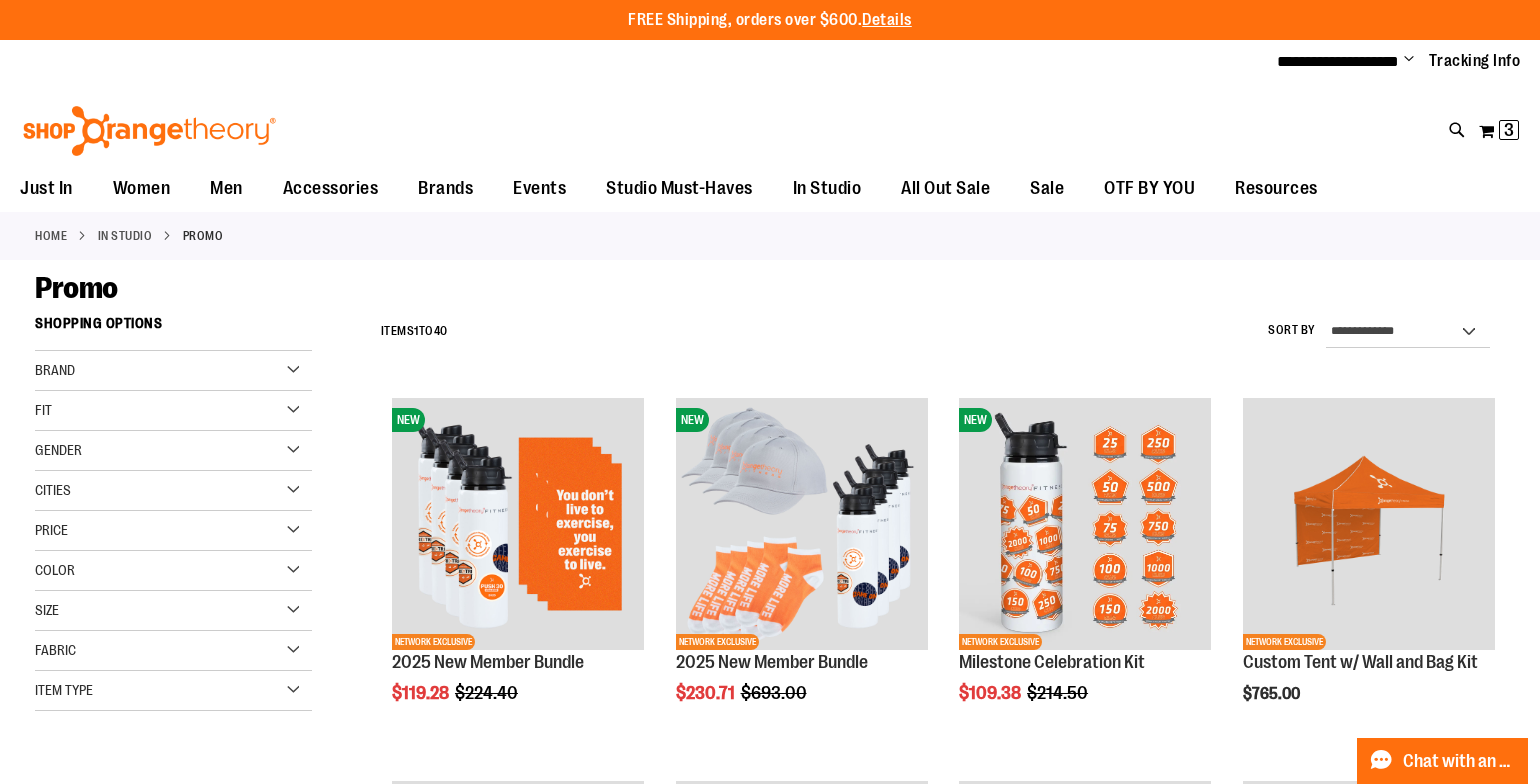 type on "**********" 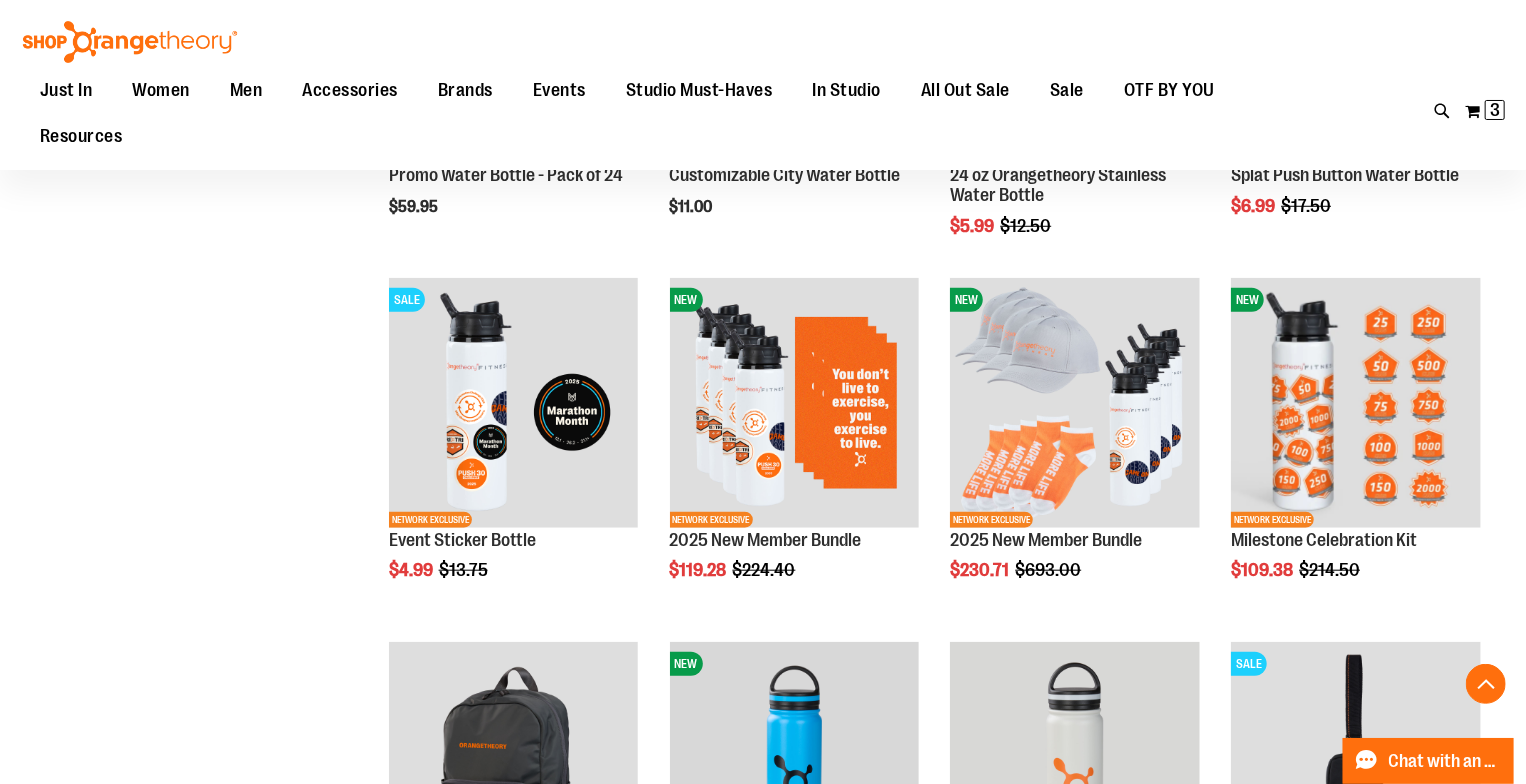 scroll, scrollTop: 760, scrollLeft: 0, axis: vertical 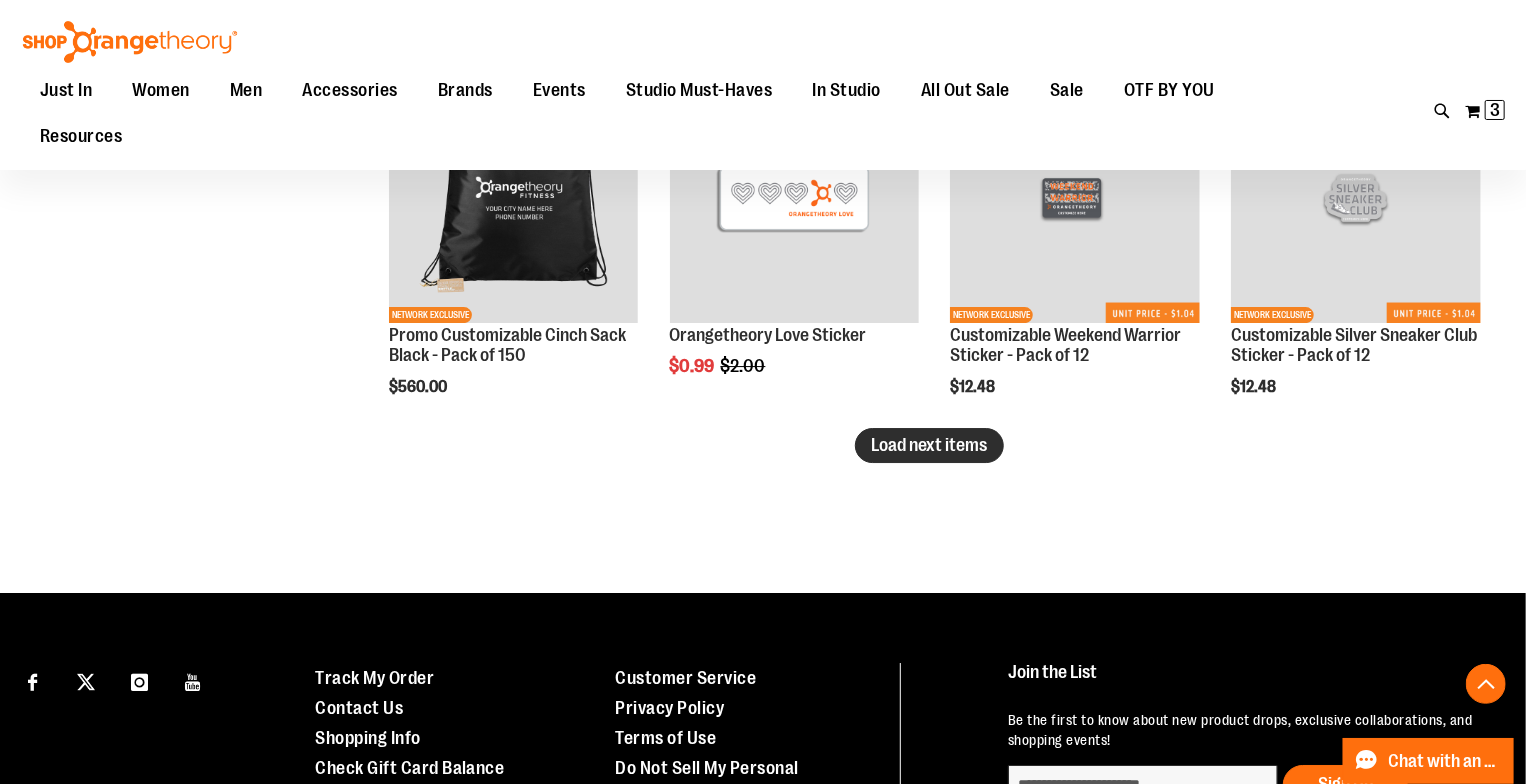 click on "Load next items" at bounding box center (929, 445) 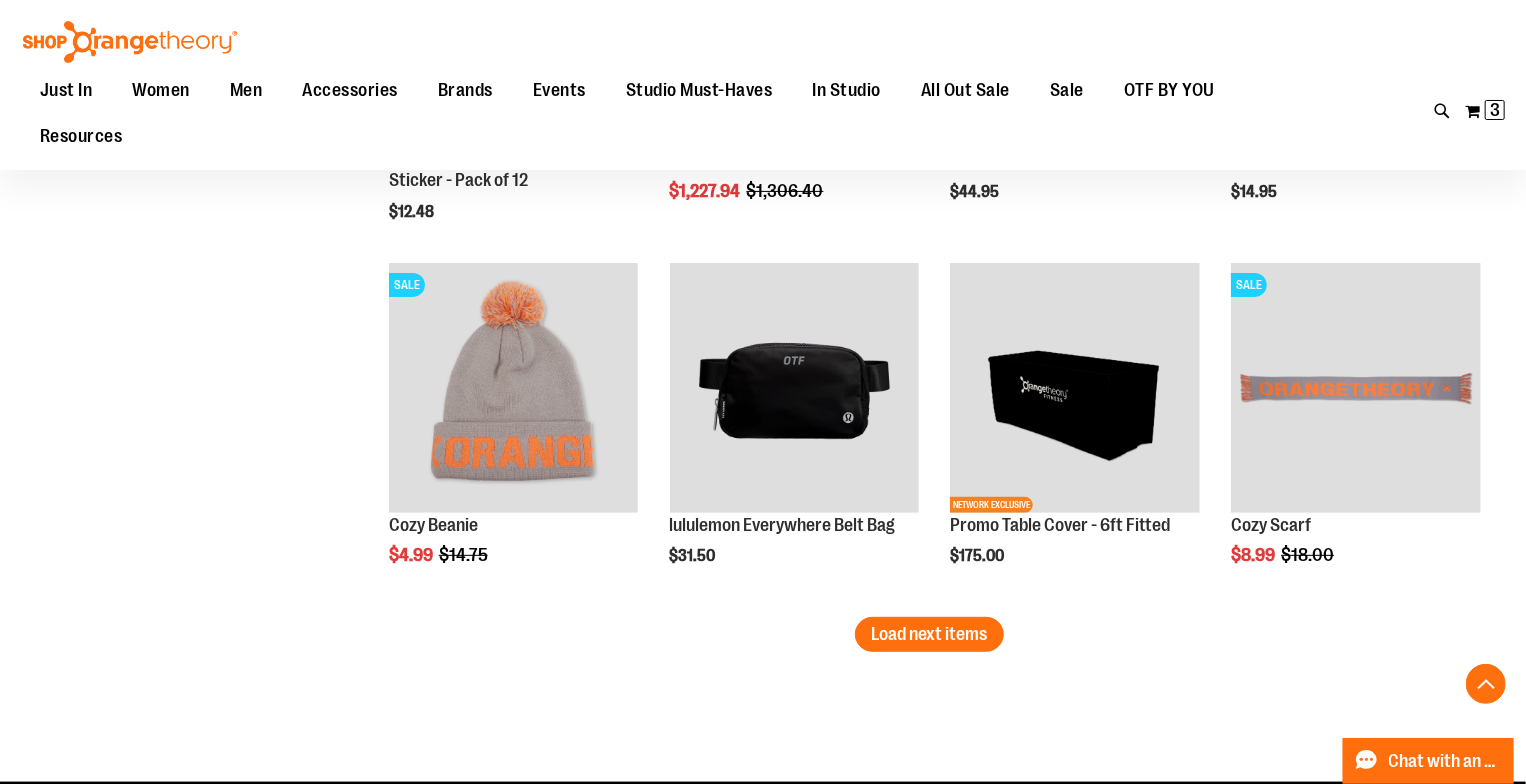 scroll, scrollTop: 4404, scrollLeft: 0, axis: vertical 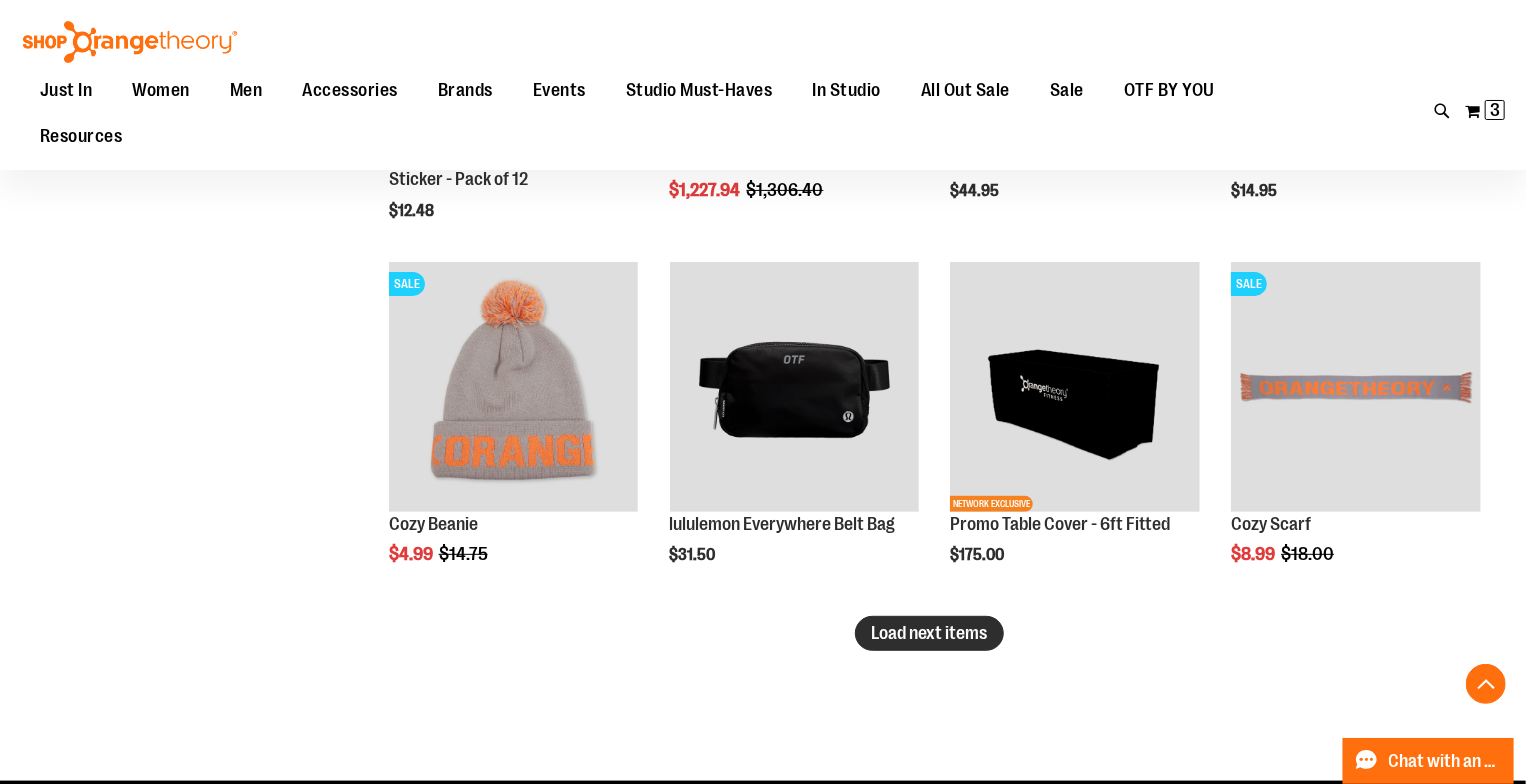 click on "Load next items" at bounding box center [929, 633] 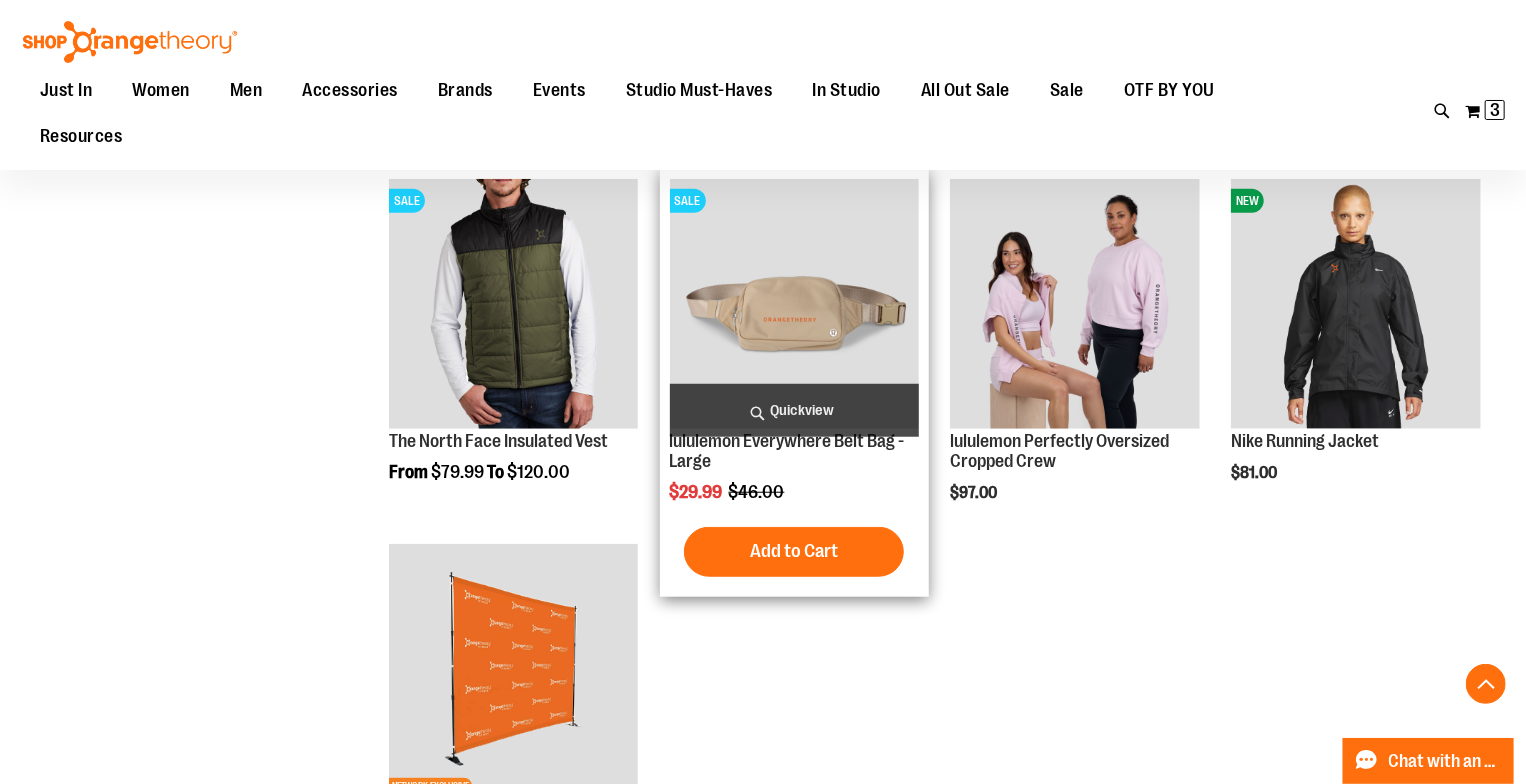 scroll, scrollTop: 4857, scrollLeft: 0, axis: vertical 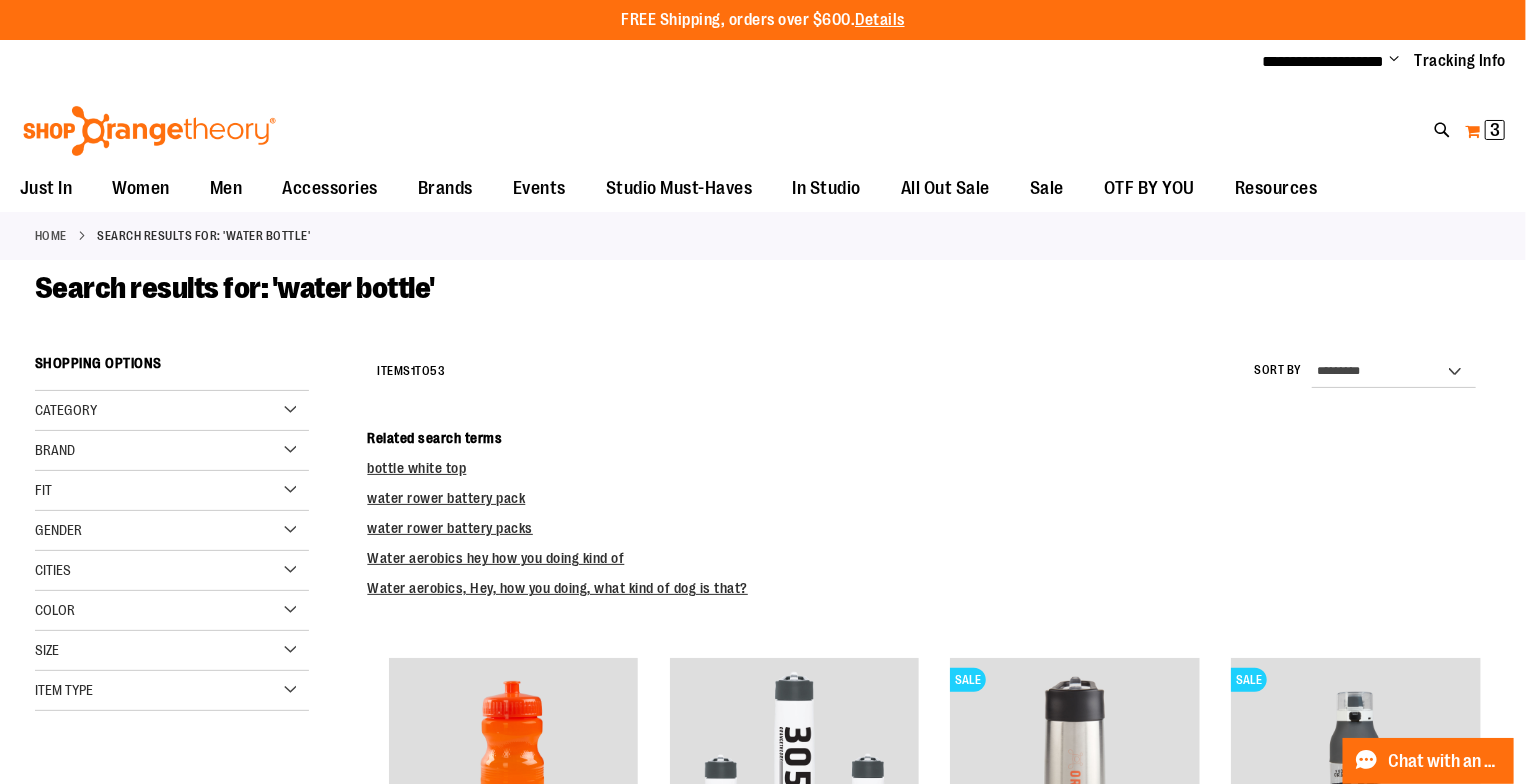 click on "My Cart
3
3
items" at bounding box center [1485, 131] 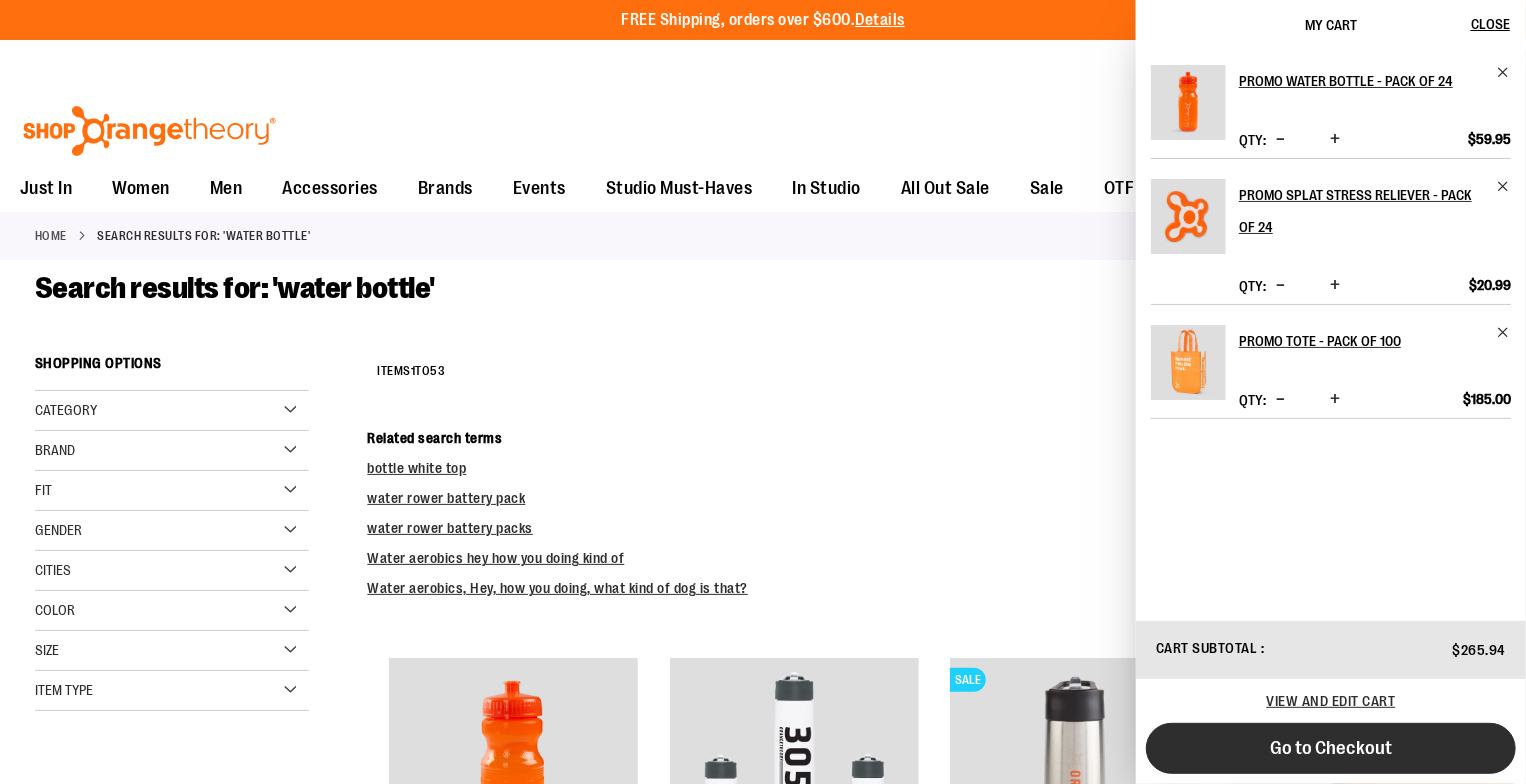 click on "Go to Checkout" at bounding box center [1331, 748] 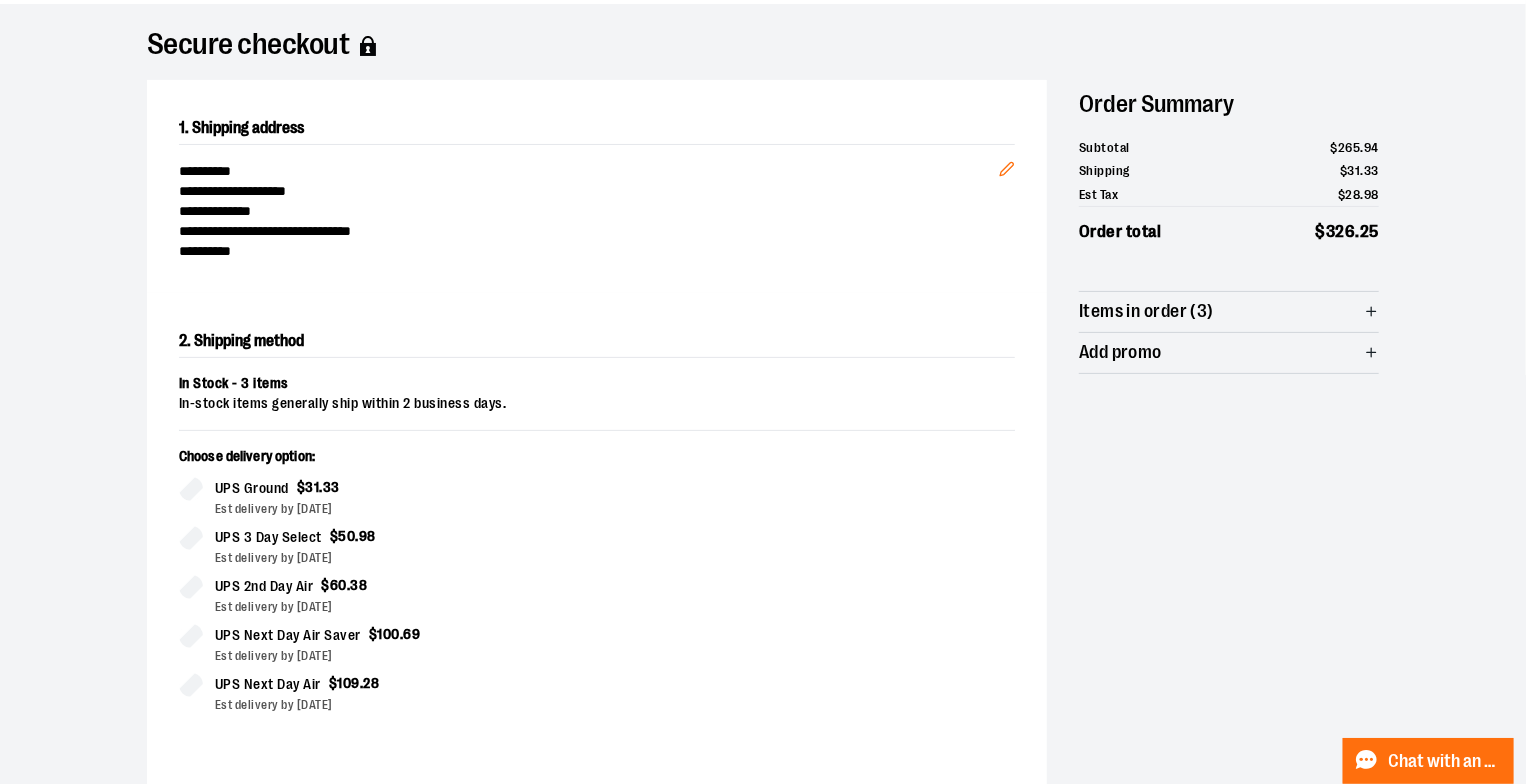 scroll, scrollTop: 0, scrollLeft: 0, axis: both 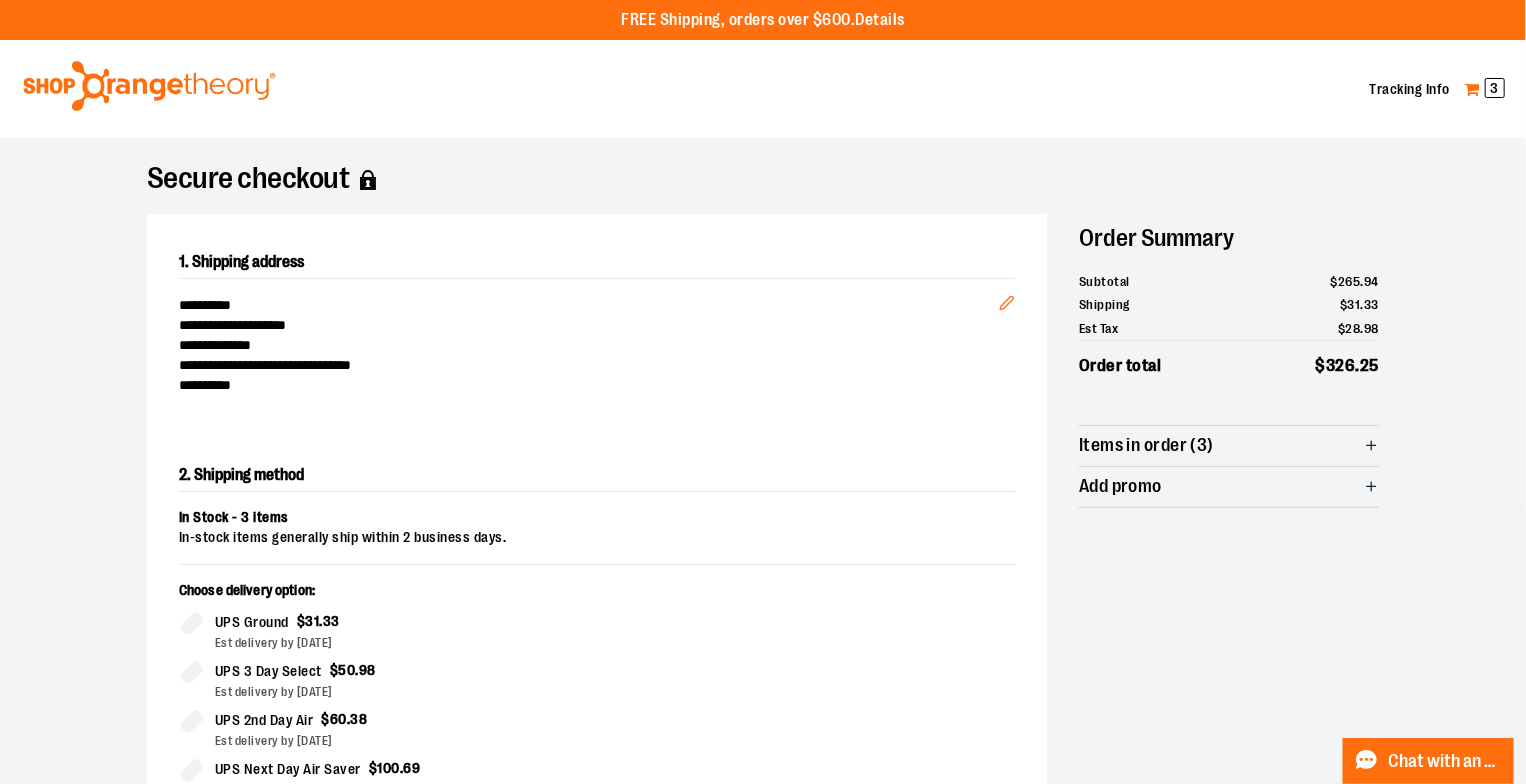 click on "3" at bounding box center (1495, 88) 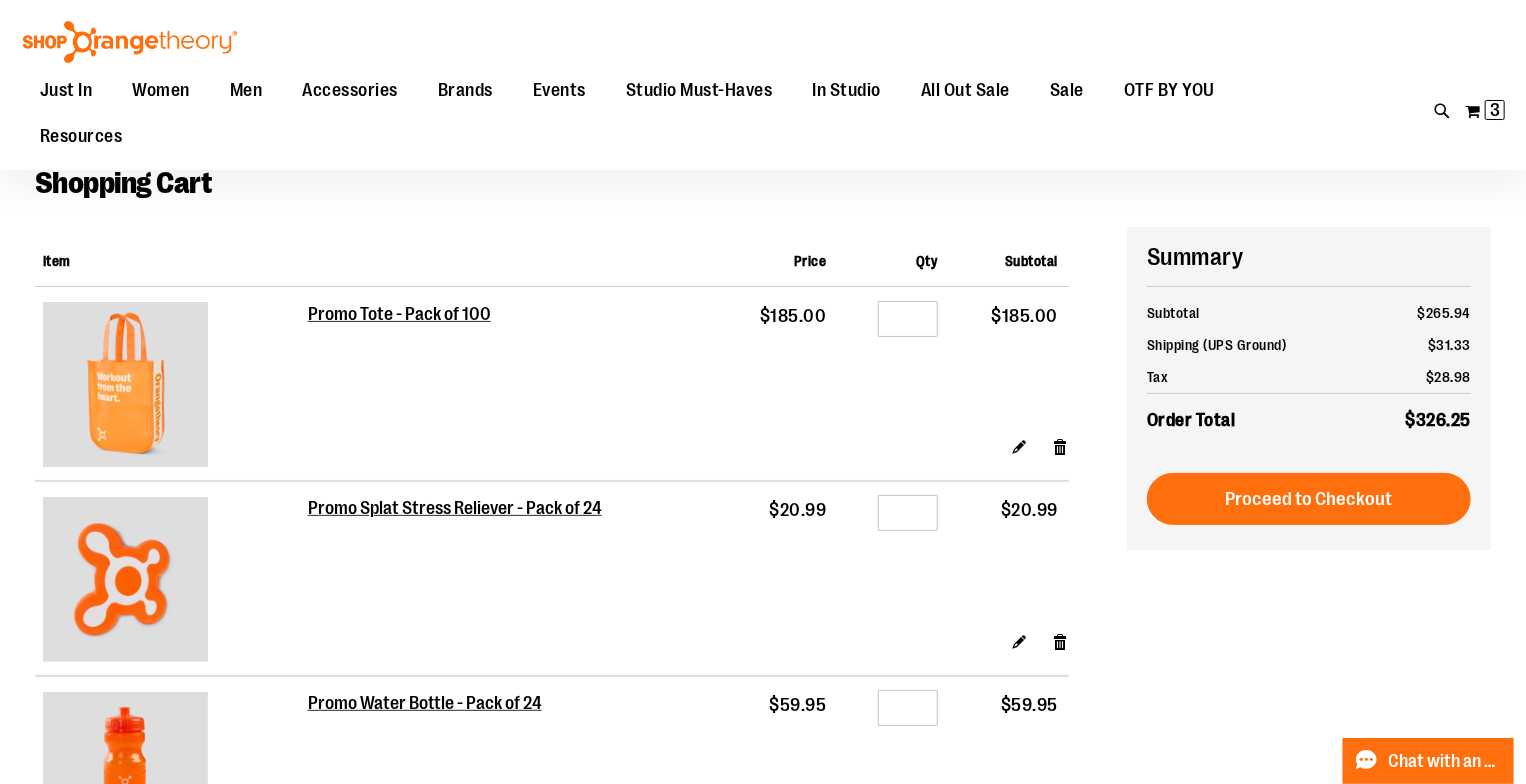 scroll, scrollTop: 50, scrollLeft: 0, axis: vertical 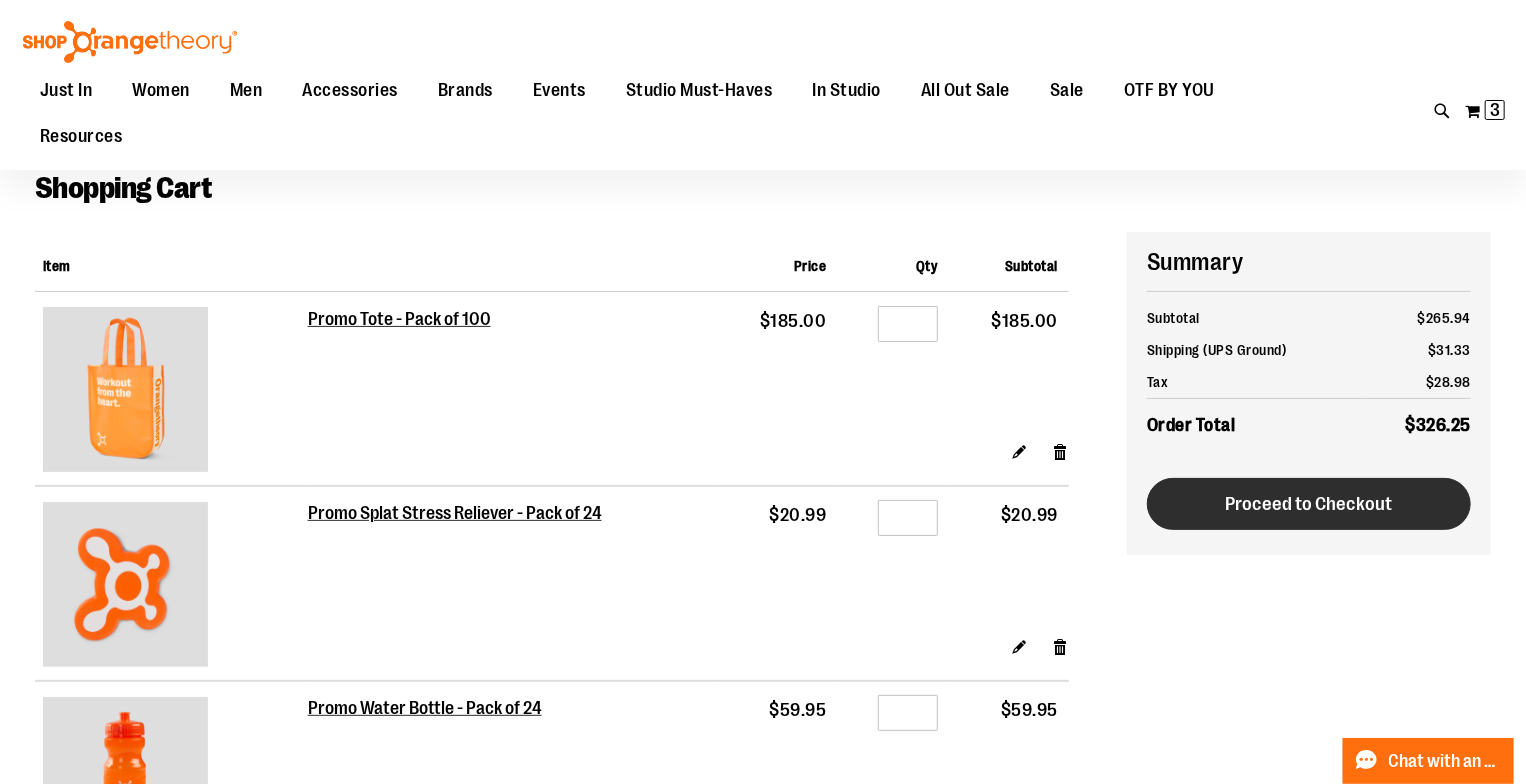 click on "Proceed to Checkout" at bounding box center (1309, 504) 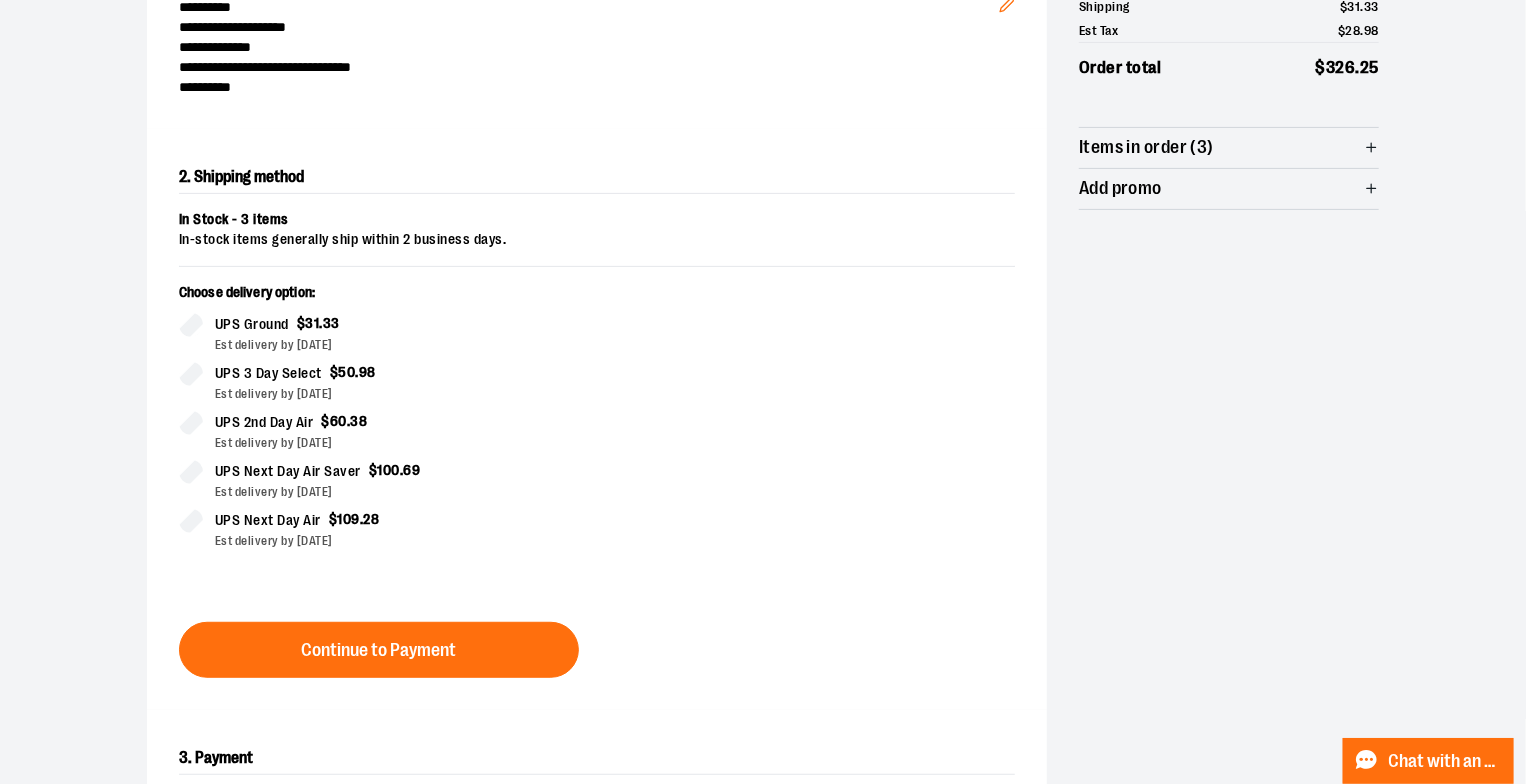 scroll, scrollTop: 296, scrollLeft: 0, axis: vertical 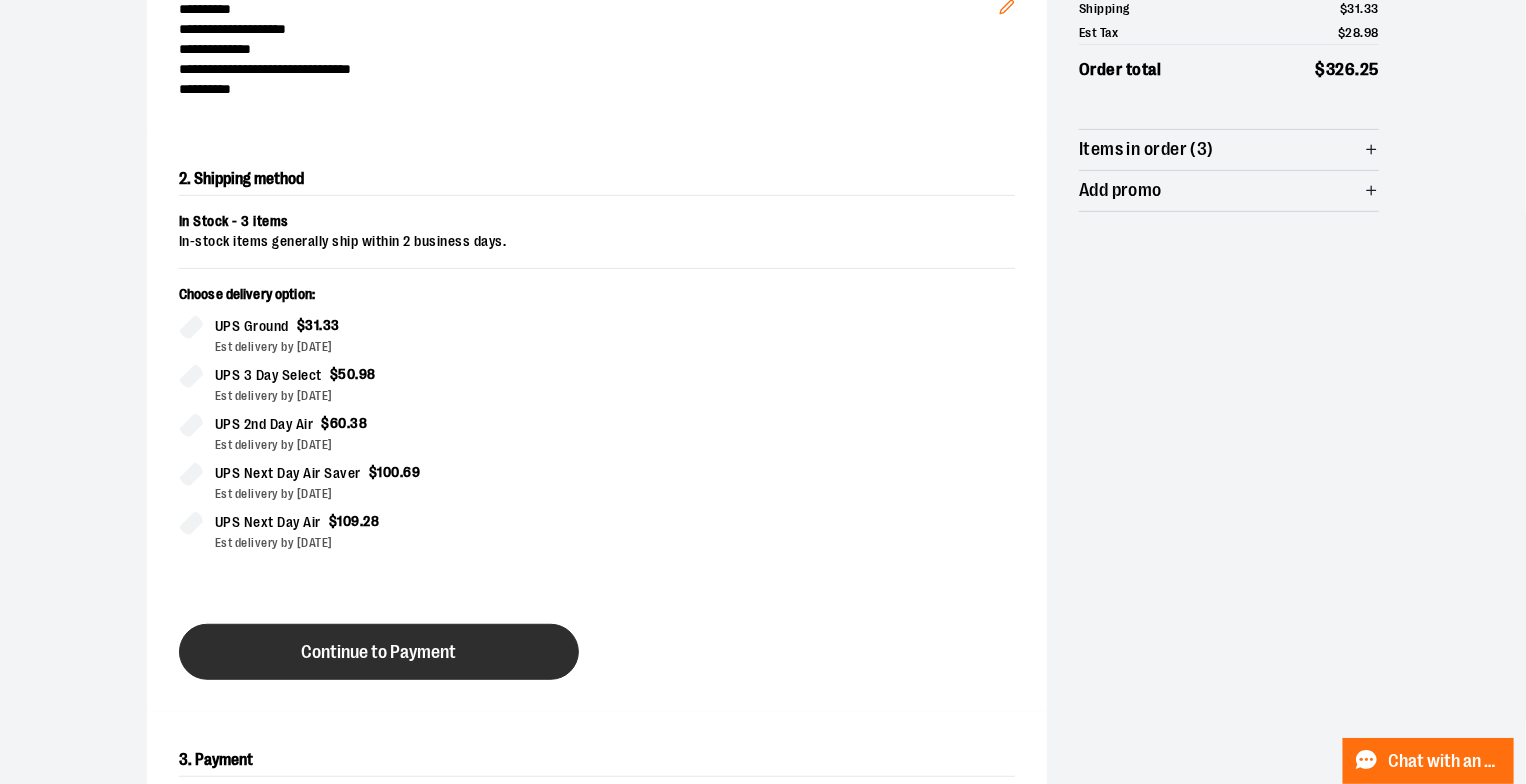 click on "Continue to Payment" at bounding box center (379, 652) 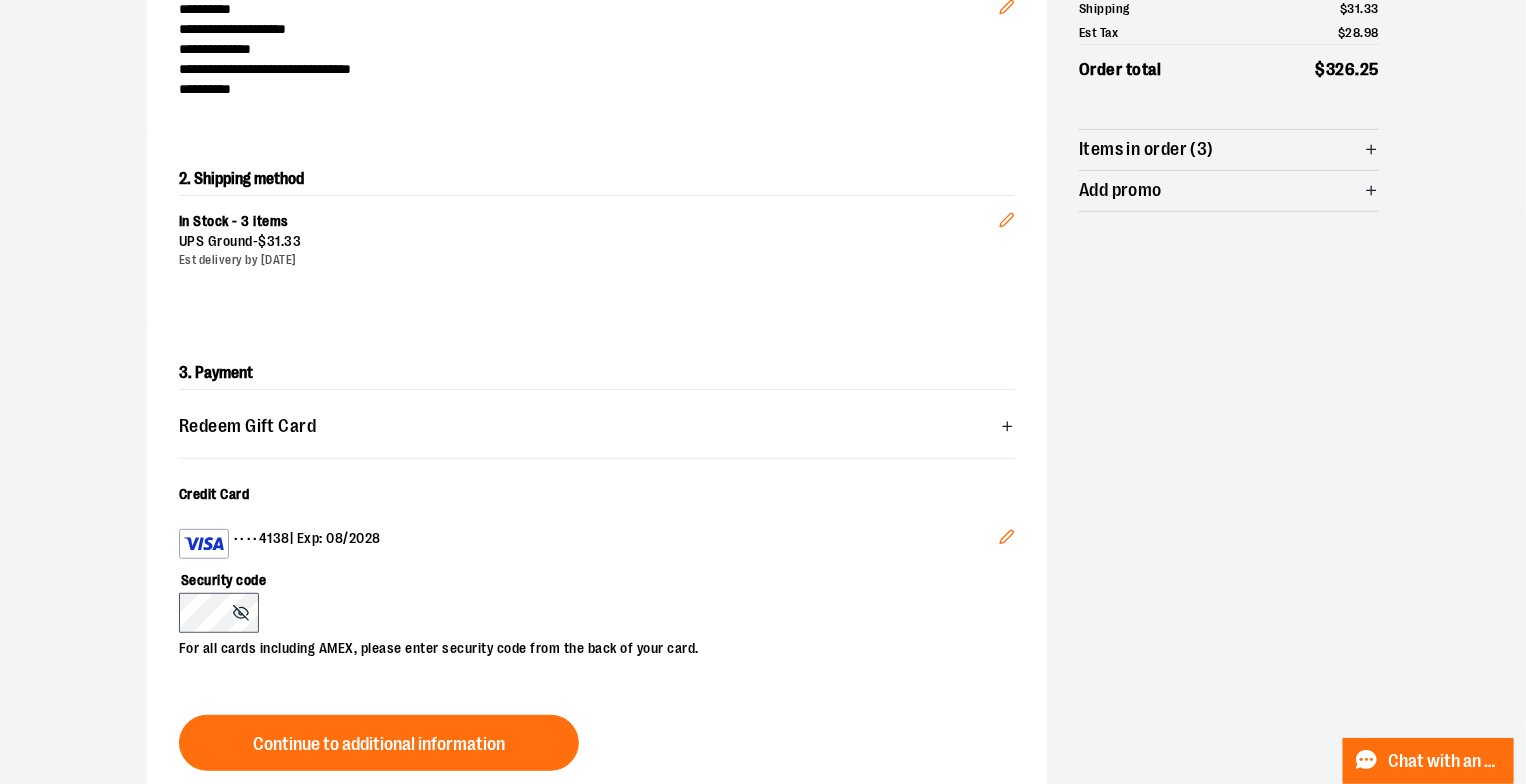 type 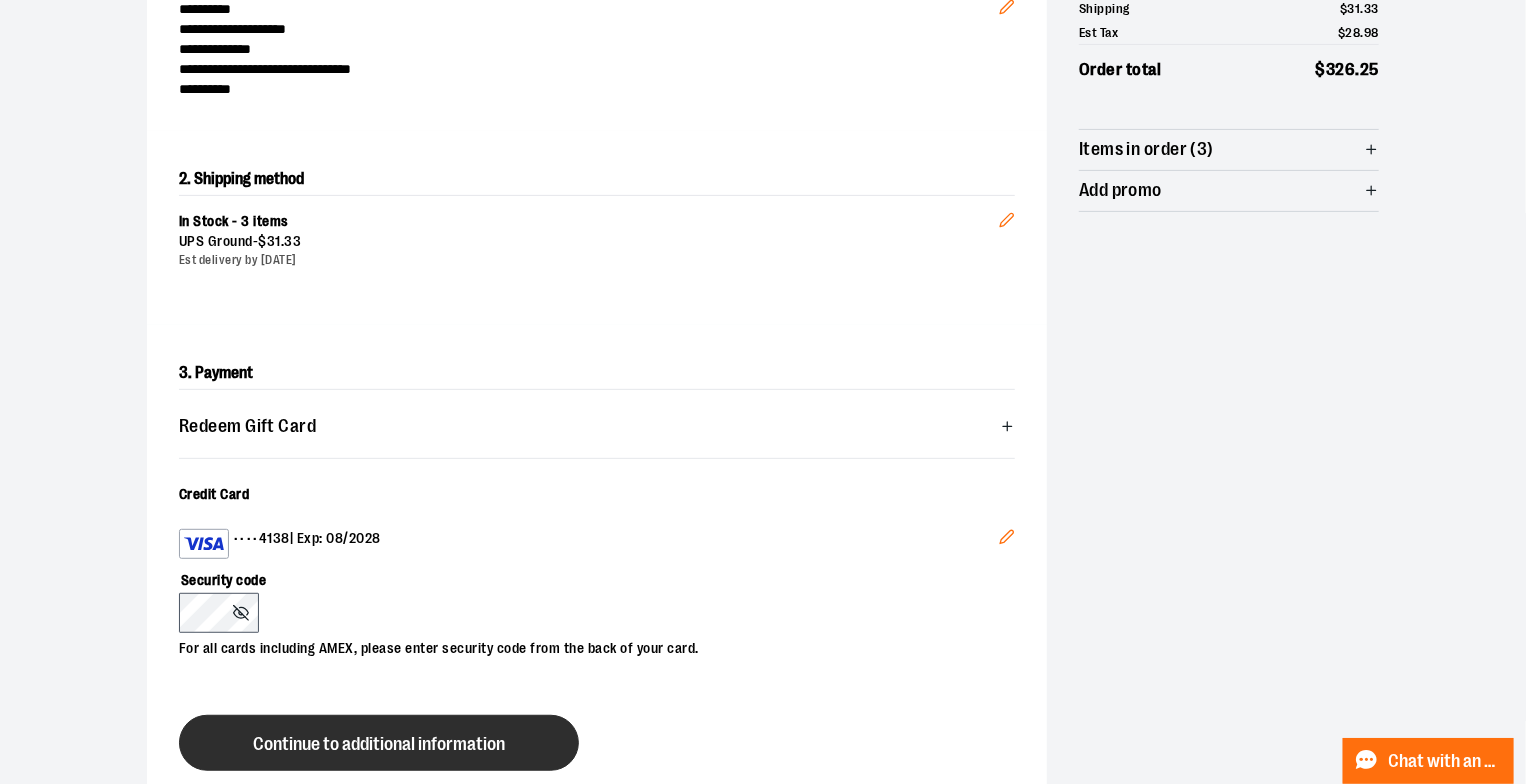 click on "Continue to additional information" at bounding box center (379, 743) 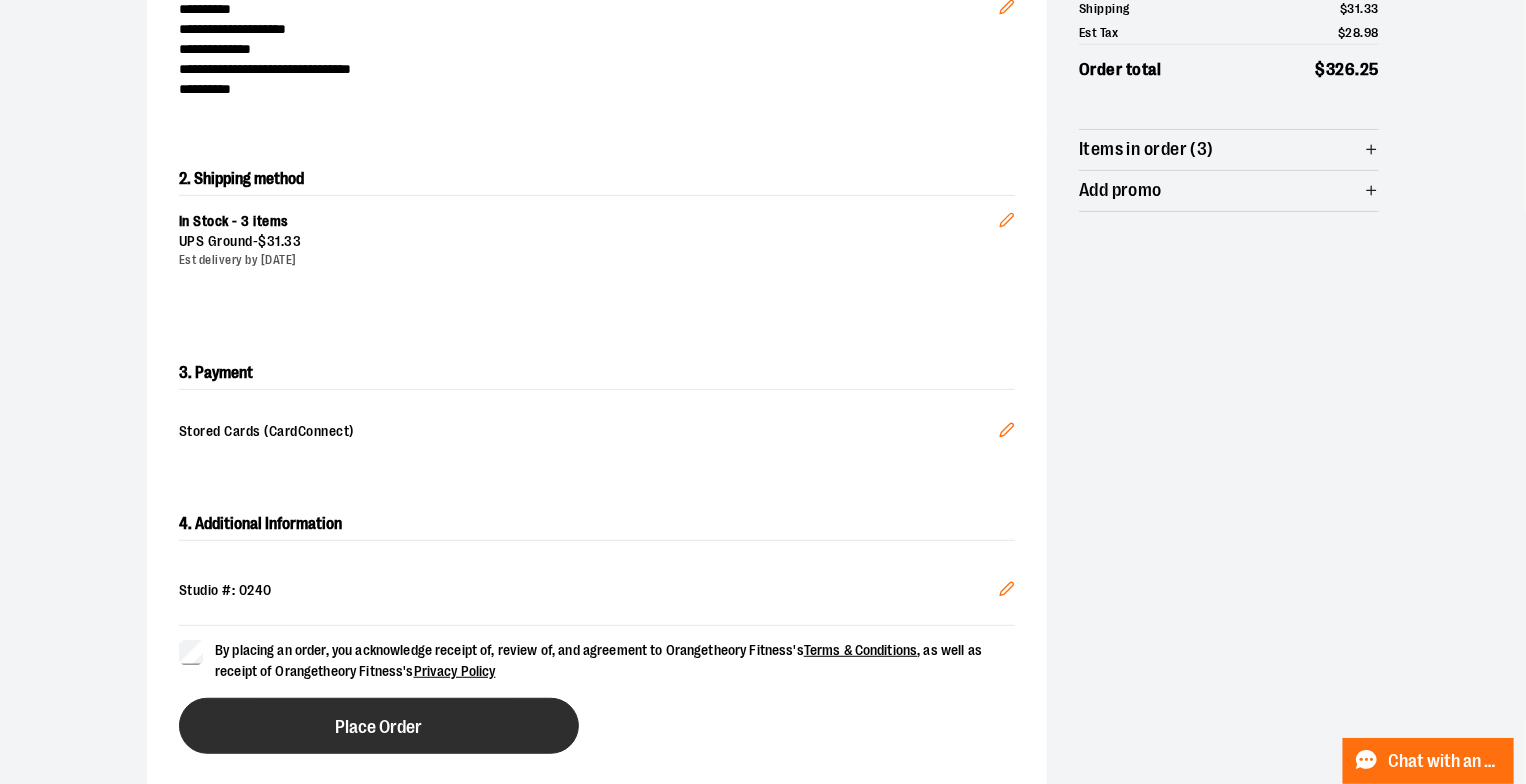 click on "Place Order" at bounding box center (379, 727) 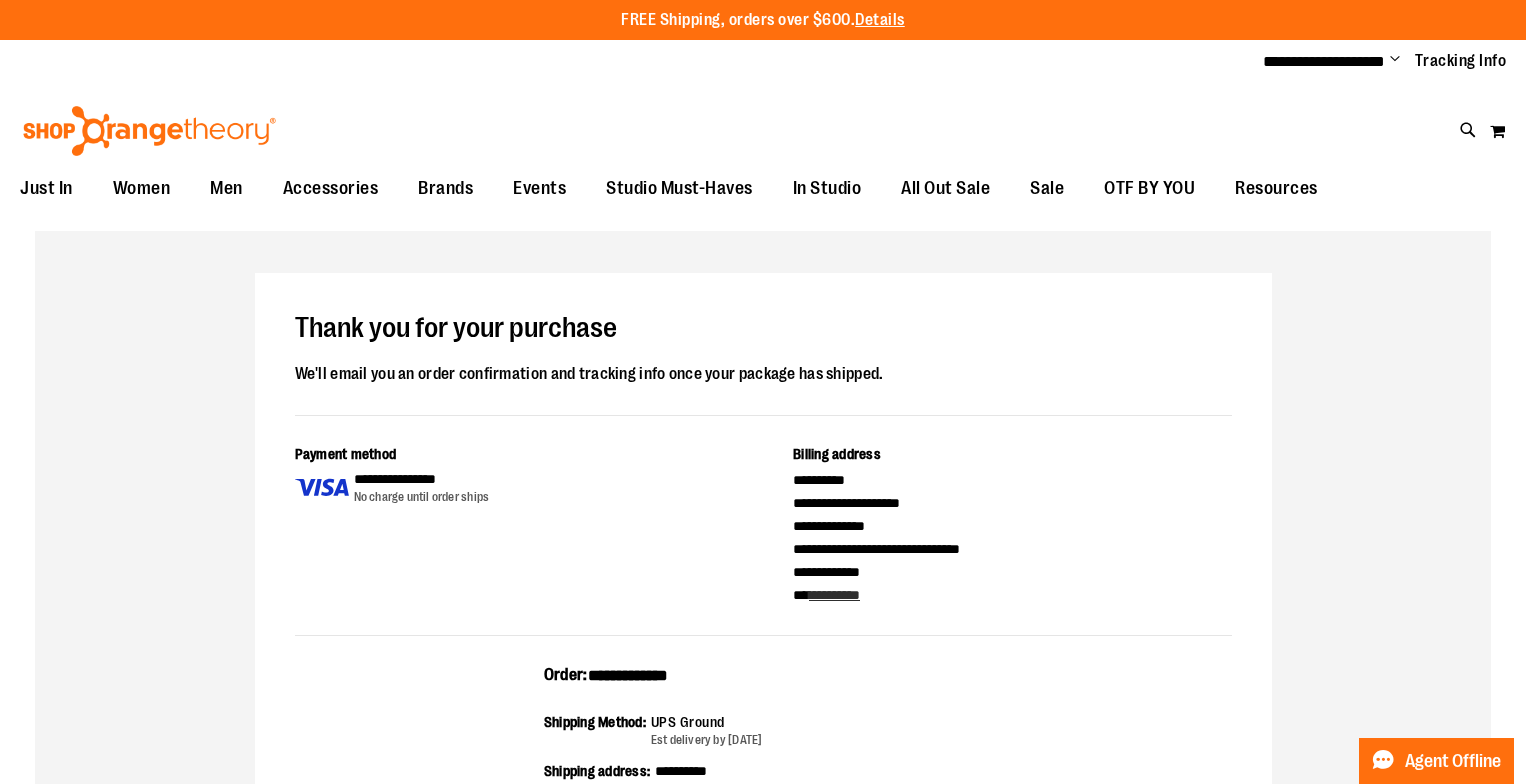 scroll, scrollTop: 0, scrollLeft: 0, axis: both 